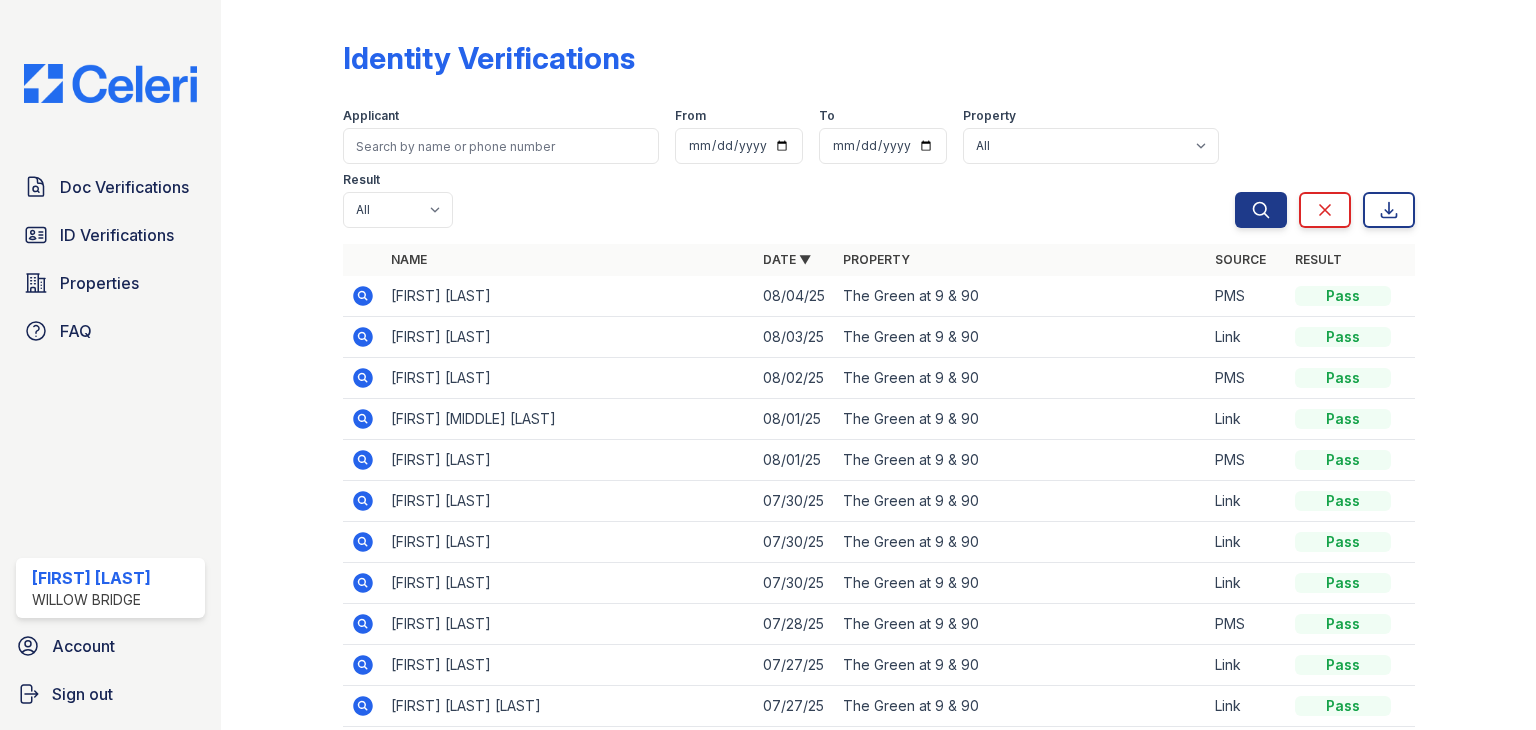 scroll, scrollTop: 0, scrollLeft: 0, axis: both 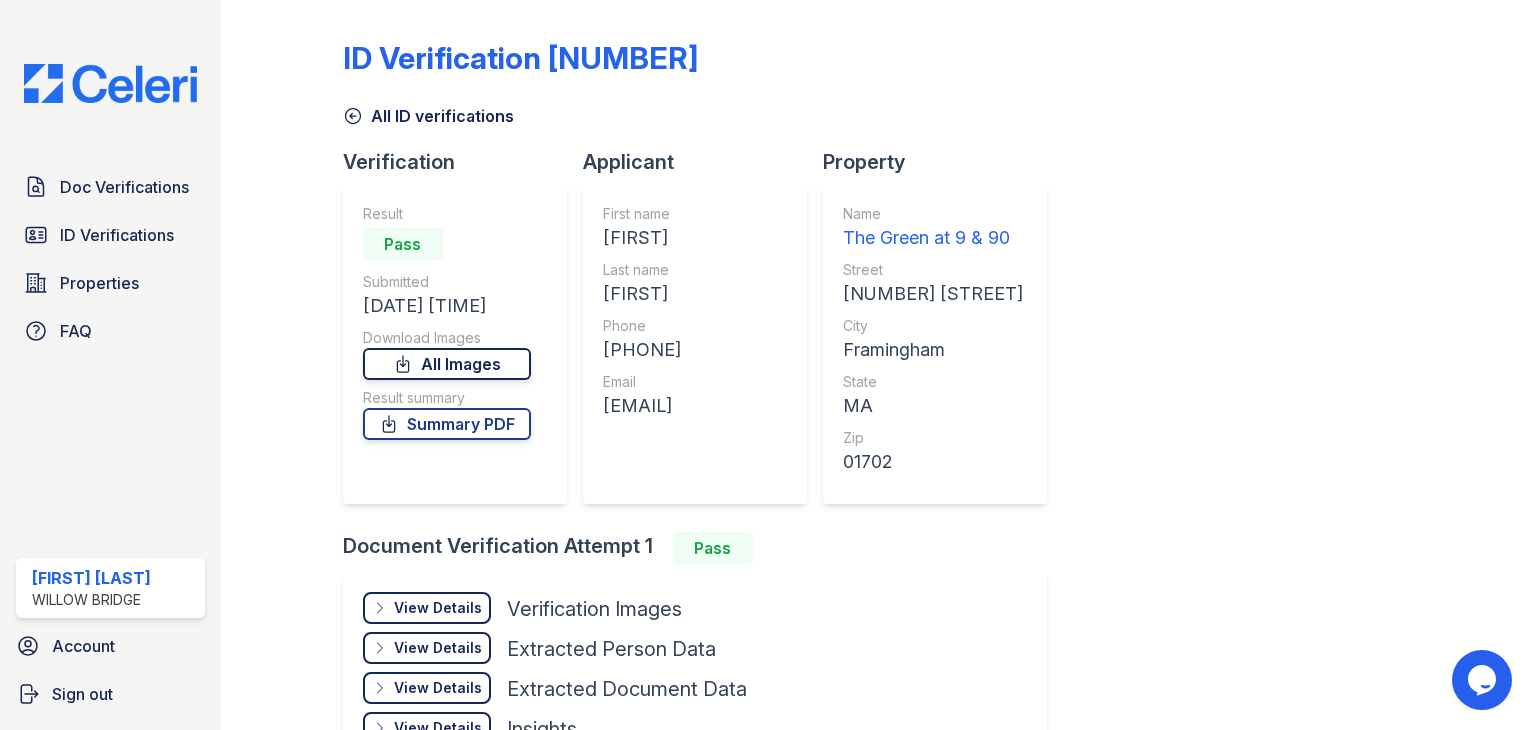 click on "All Images" at bounding box center [447, 364] 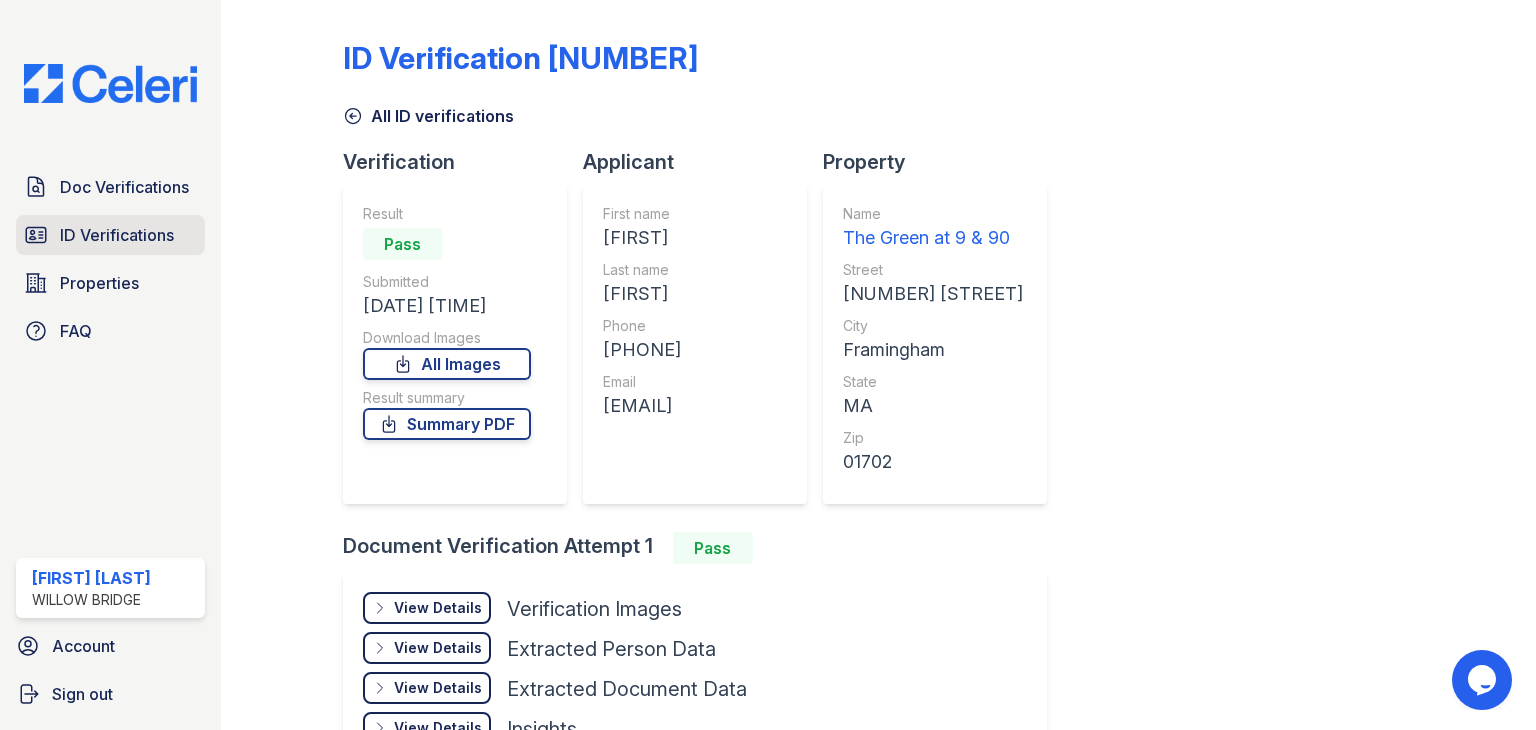 click on "ID Verifications" at bounding box center (117, 235) 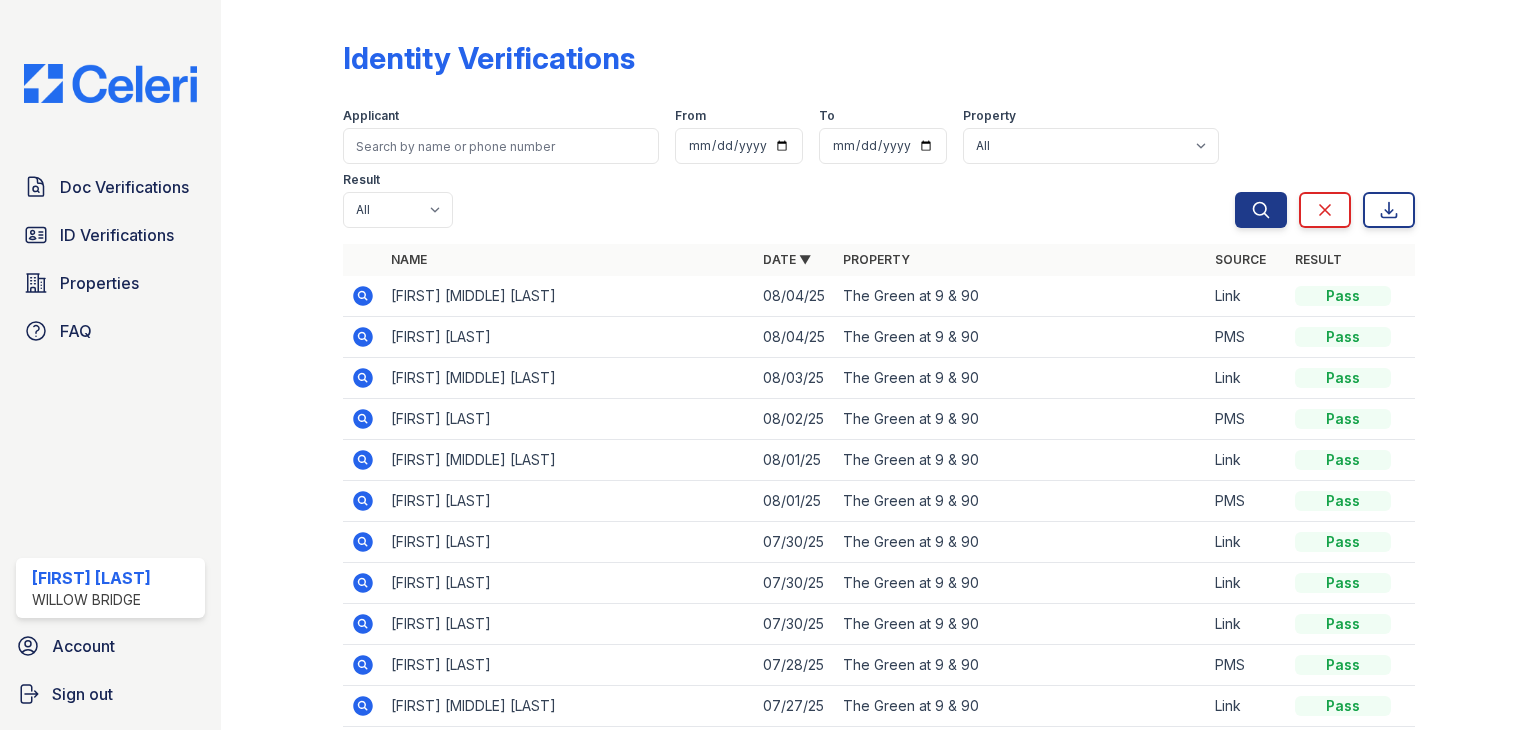 click 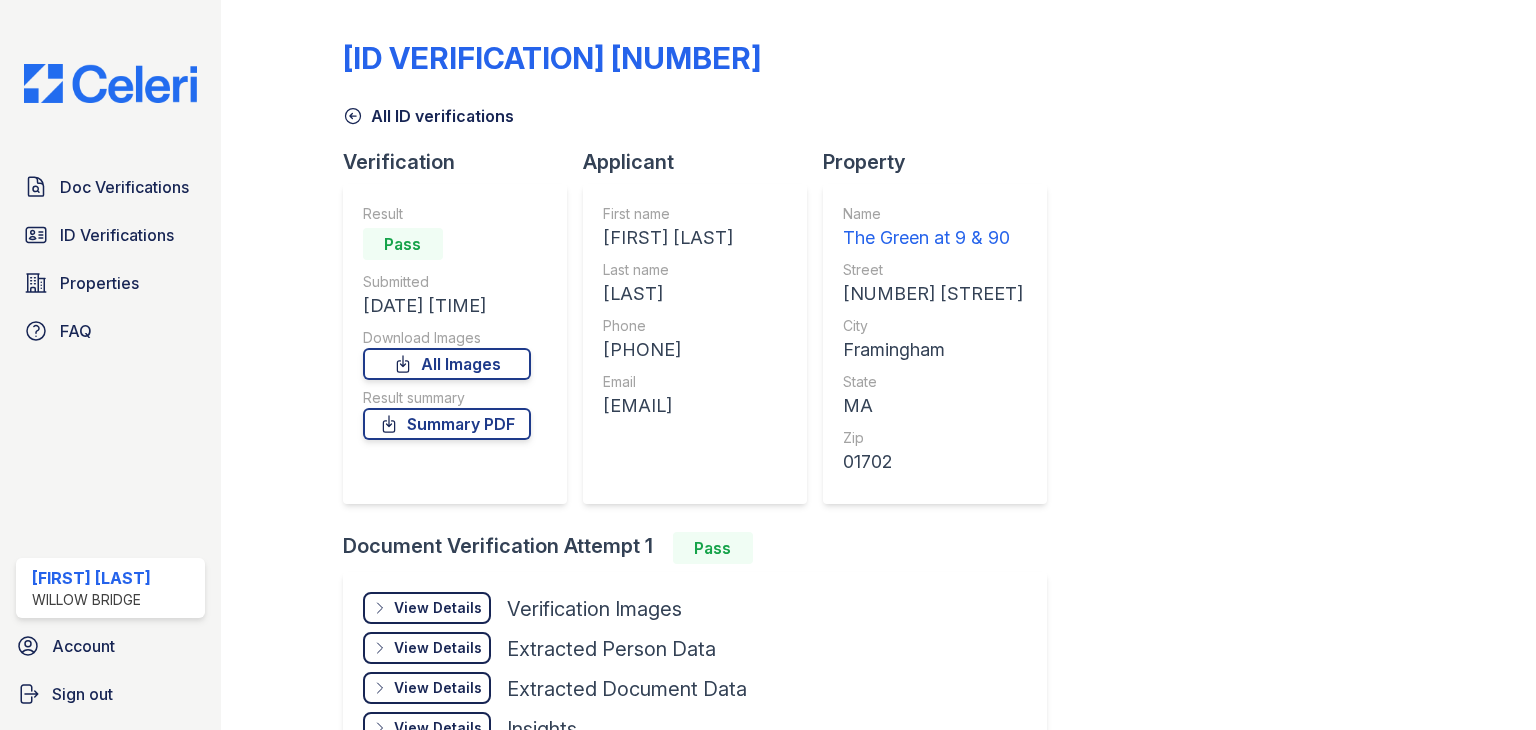 scroll, scrollTop: 0, scrollLeft: 0, axis: both 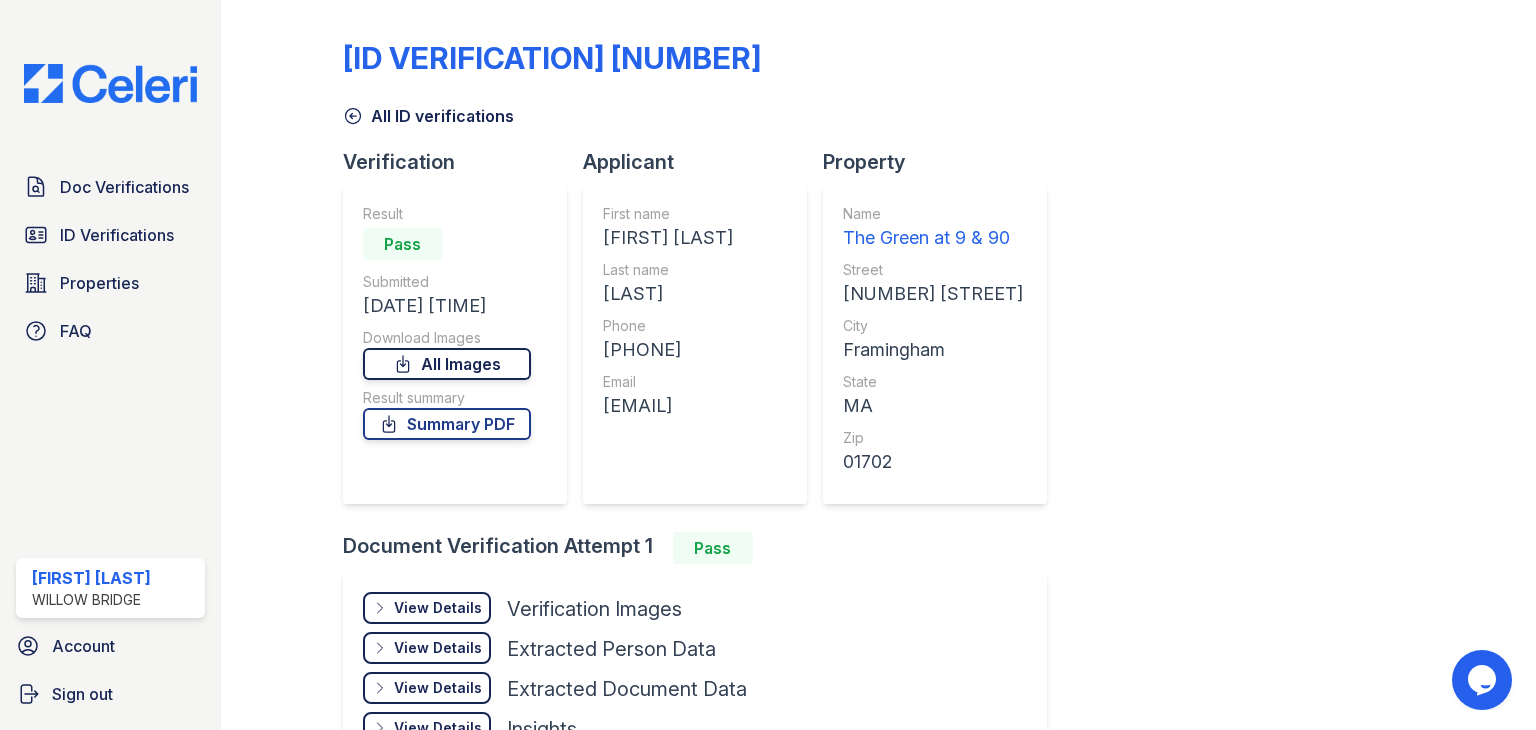 click on "All Images" at bounding box center [447, 364] 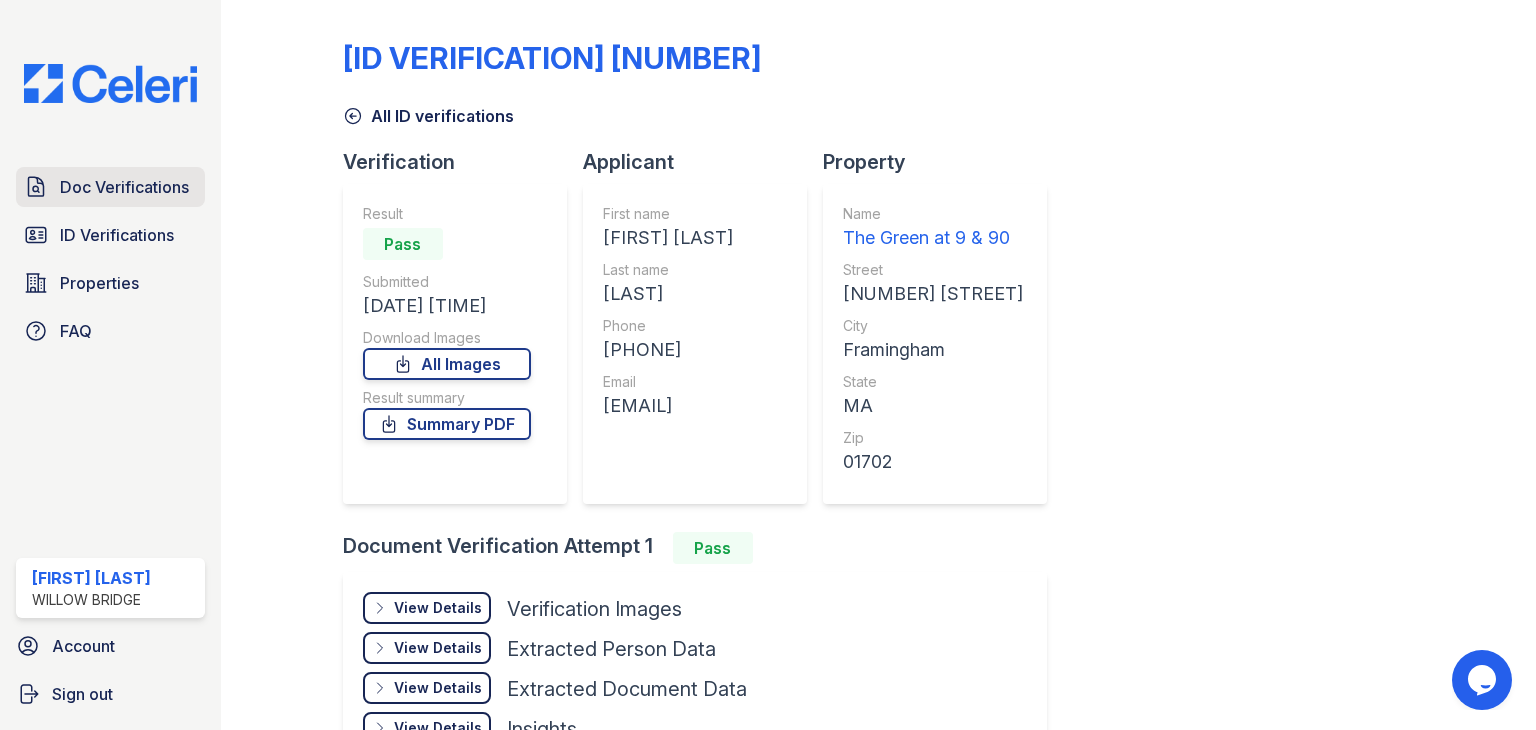 click on "Doc Verifications" at bounding box center (124, 187) 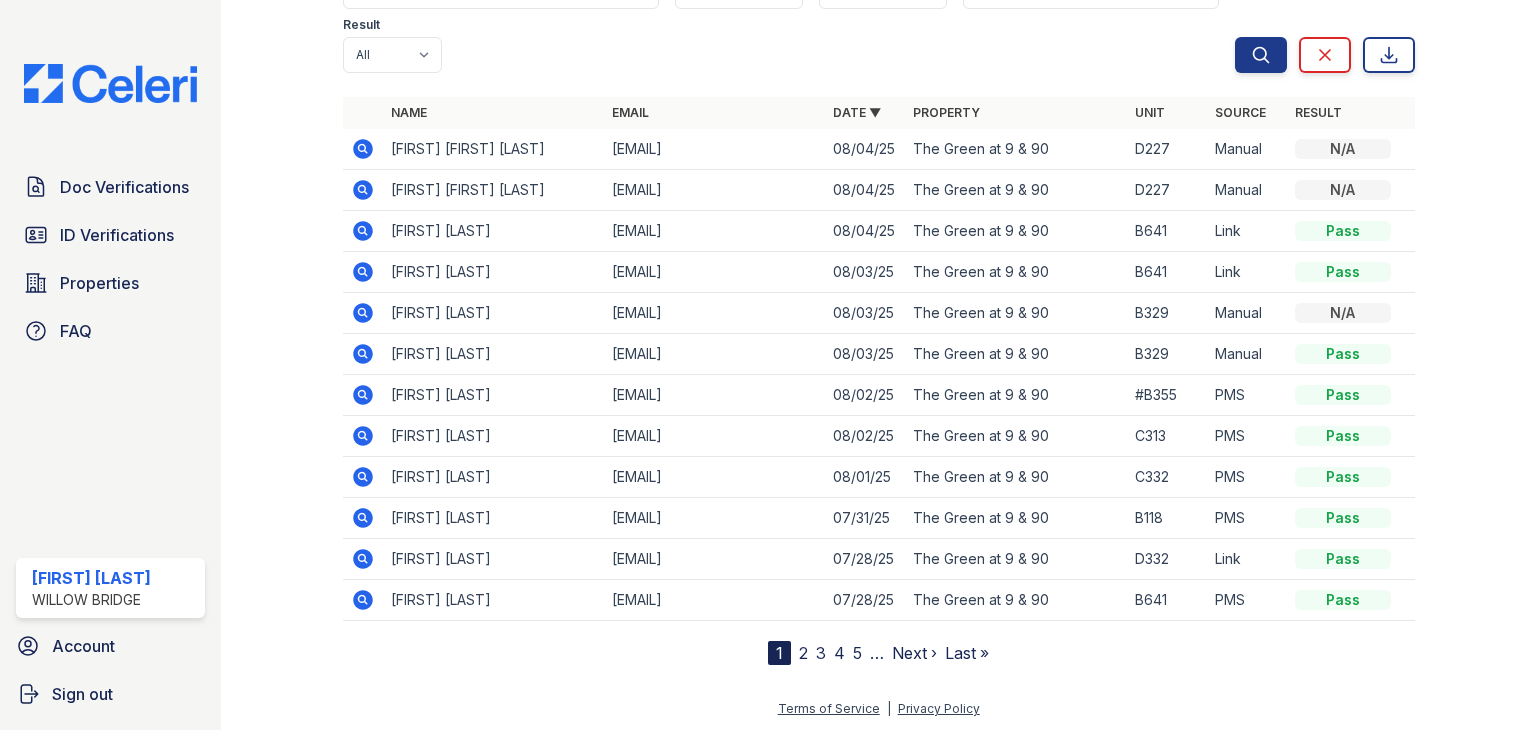 scroll, scrollTop: 156, scrollLeft: 0, axis: vertical 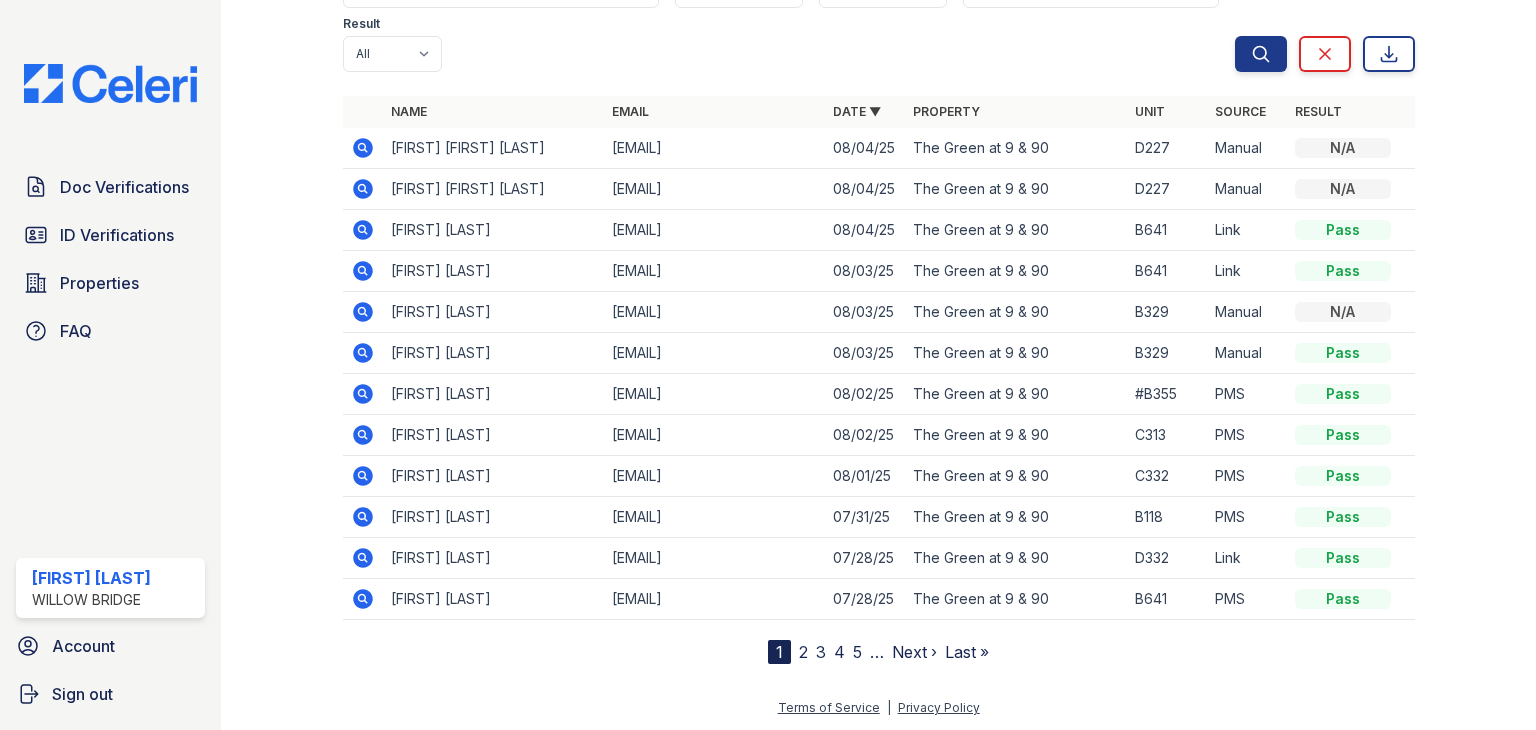 click on "2" at bounding box center [803, 652] 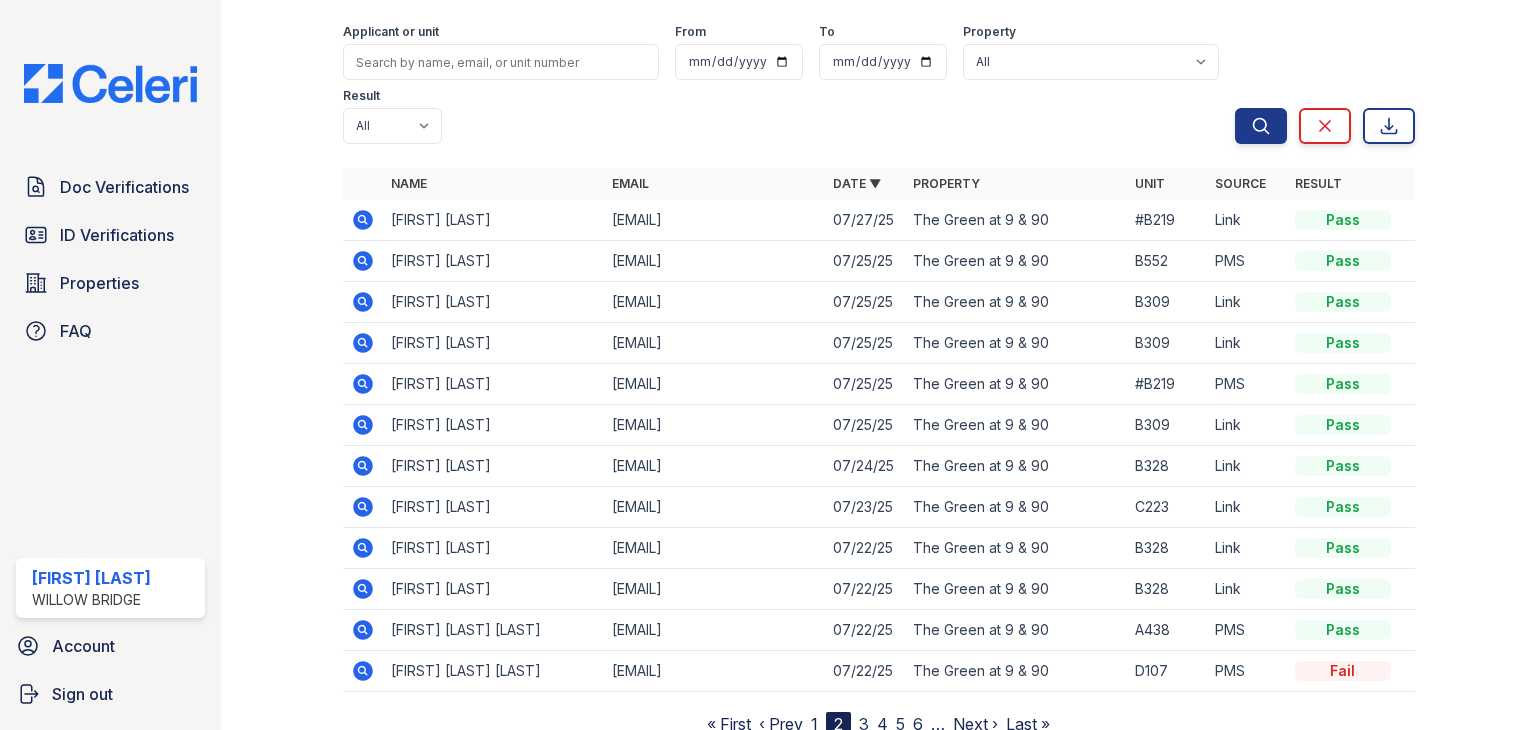 scroll, scrollTop: 156, scrollLeft: 0, axis: vertical 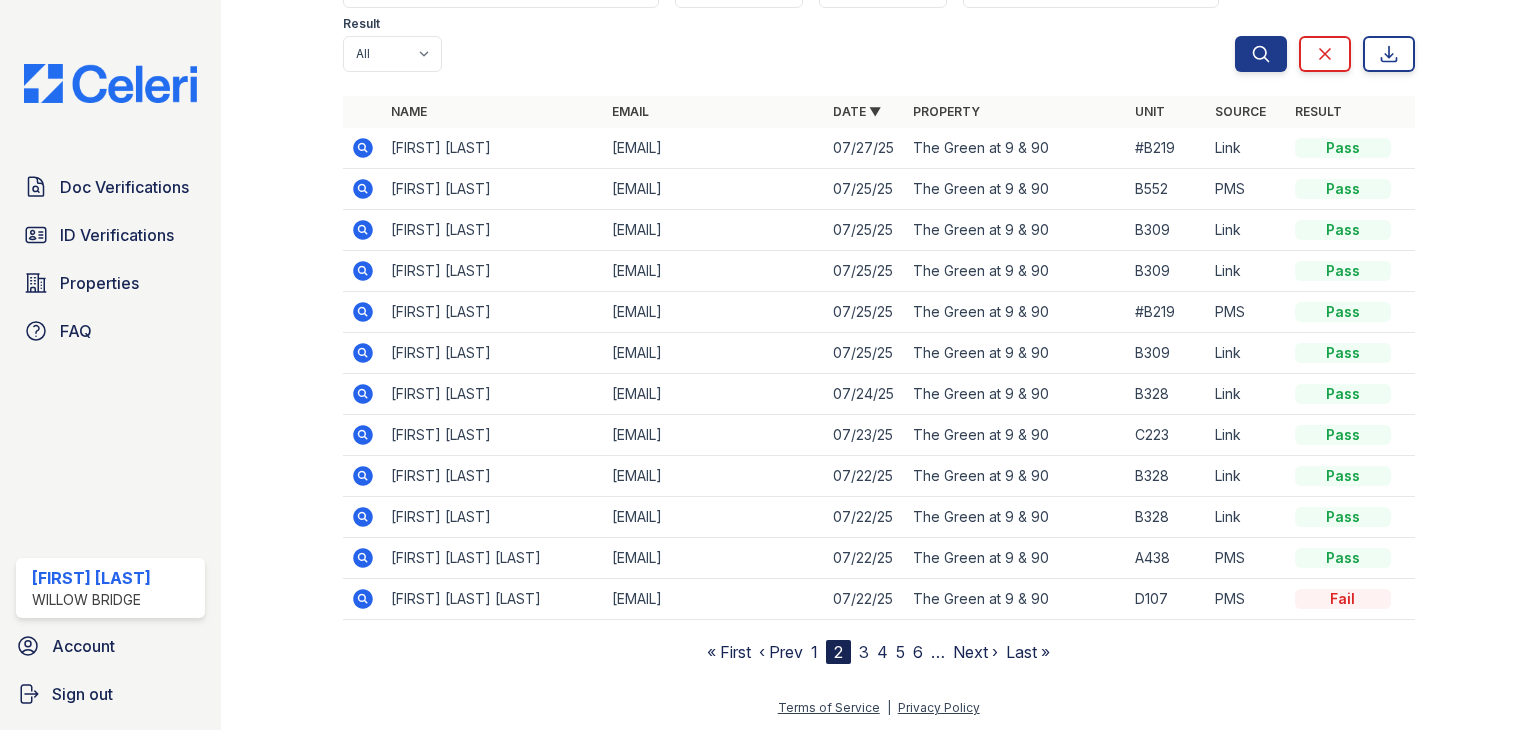click on "1" at bounding box center [814, 652] 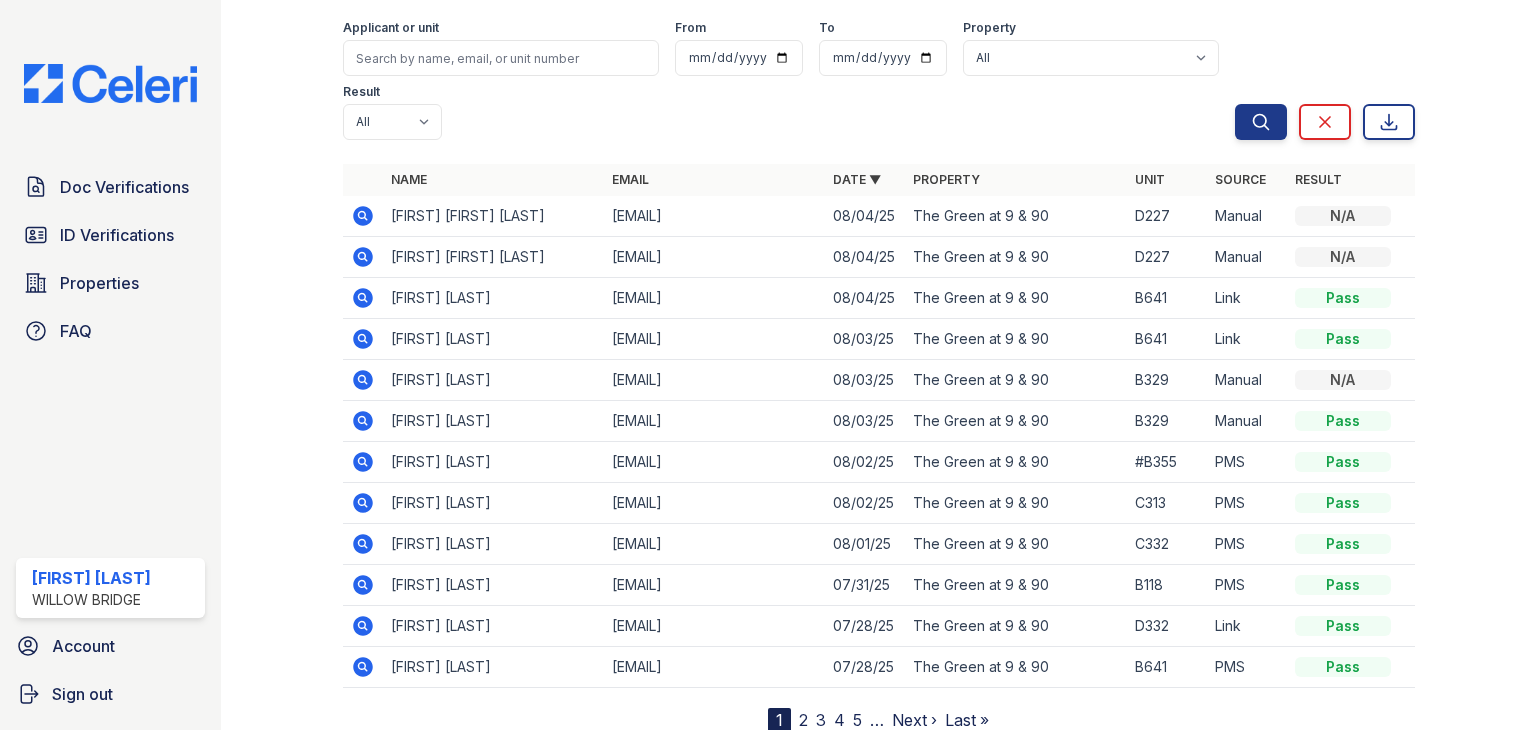 scroll, scrollTop: 156, scrollLeft: 0, axis: vertical 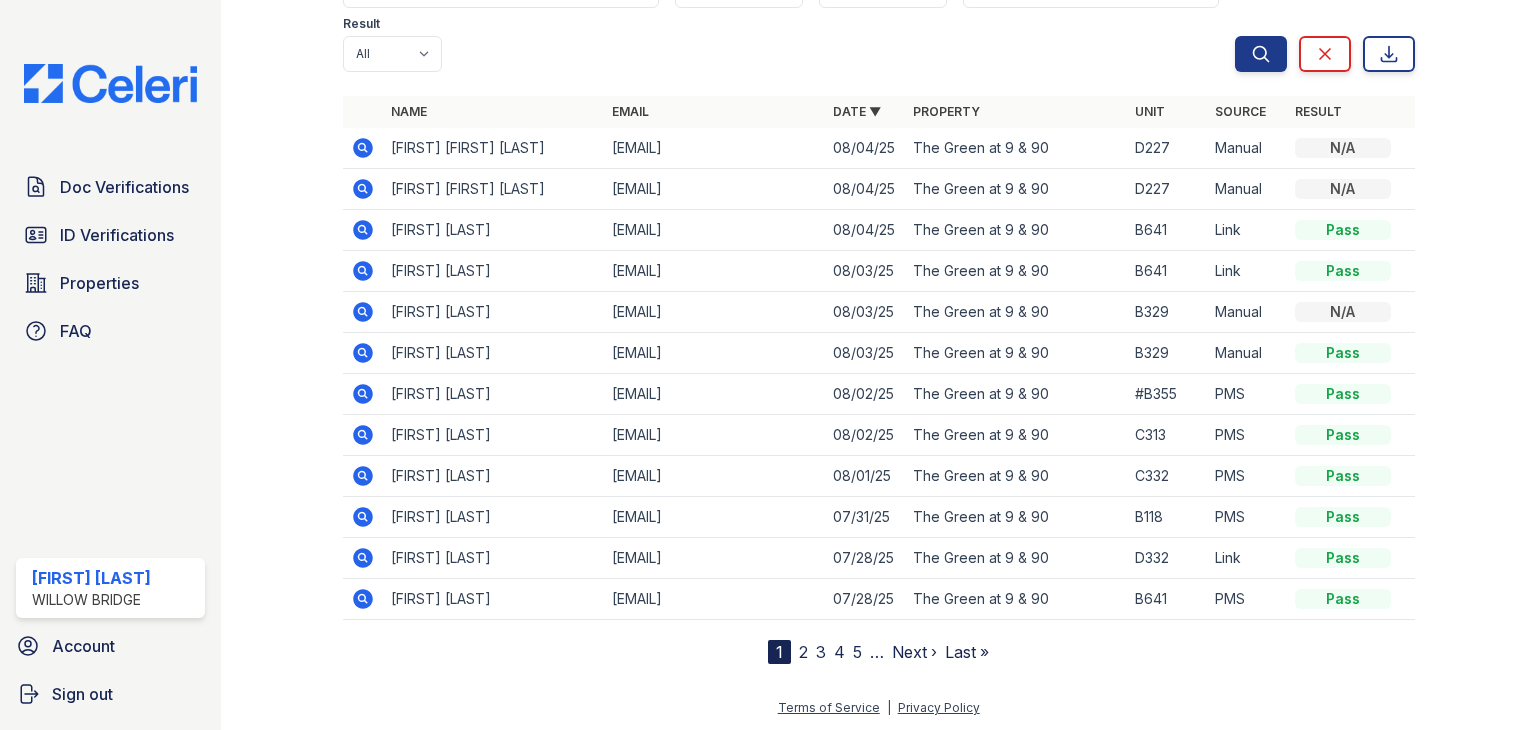 click 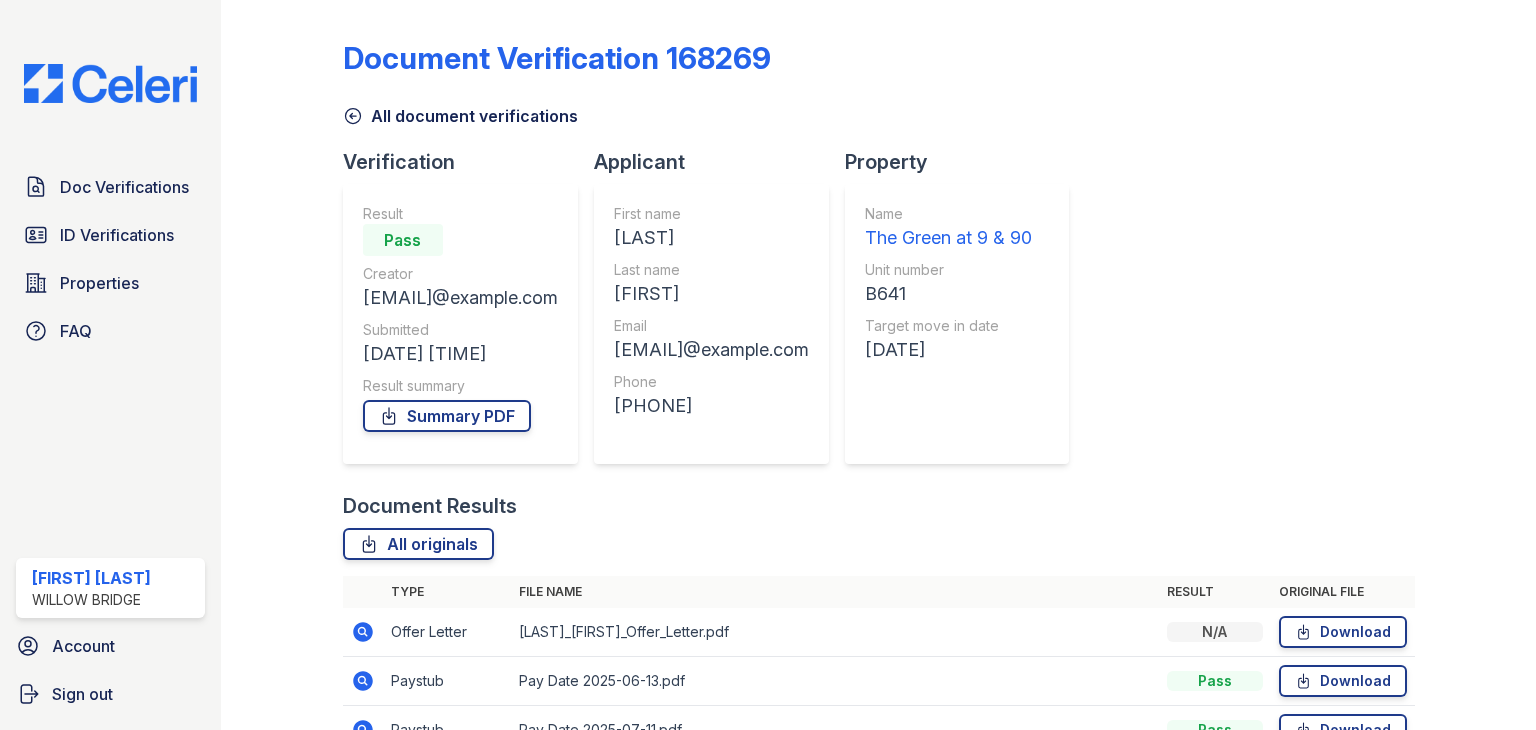 scroll, scrollTop: 0, scrollLeft: 0, axis: both 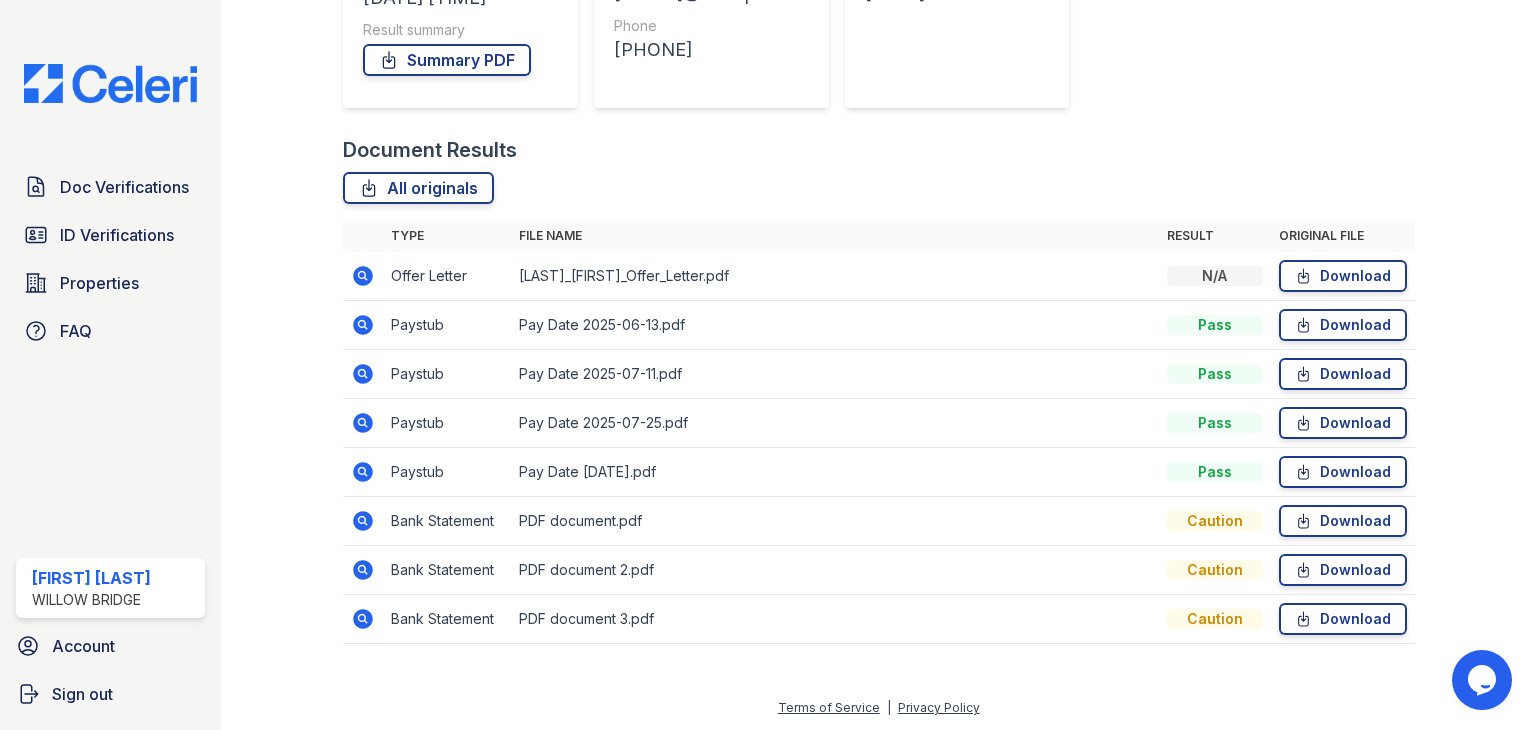 click 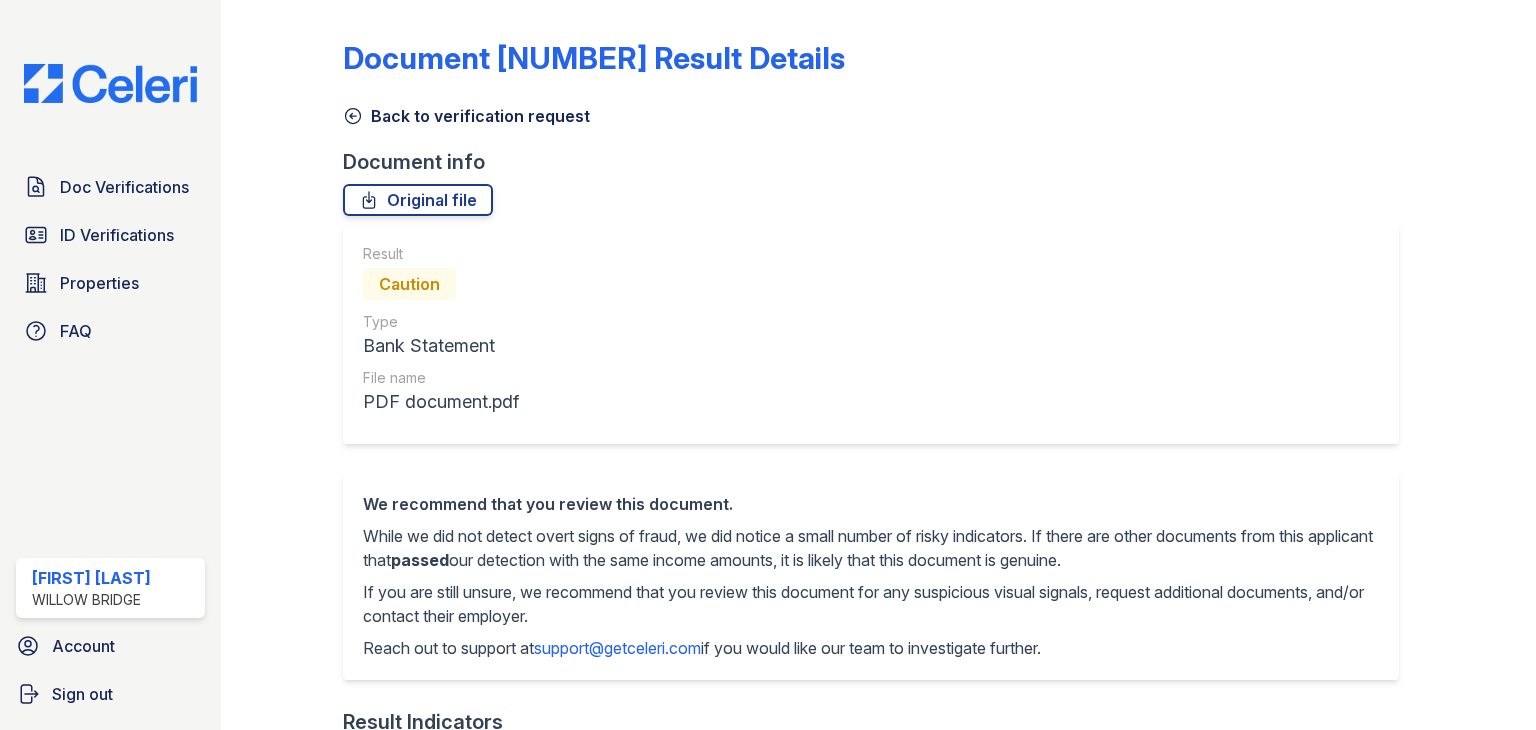 scroll, scrollTop: 0, scrollLeft: 0, axis: both 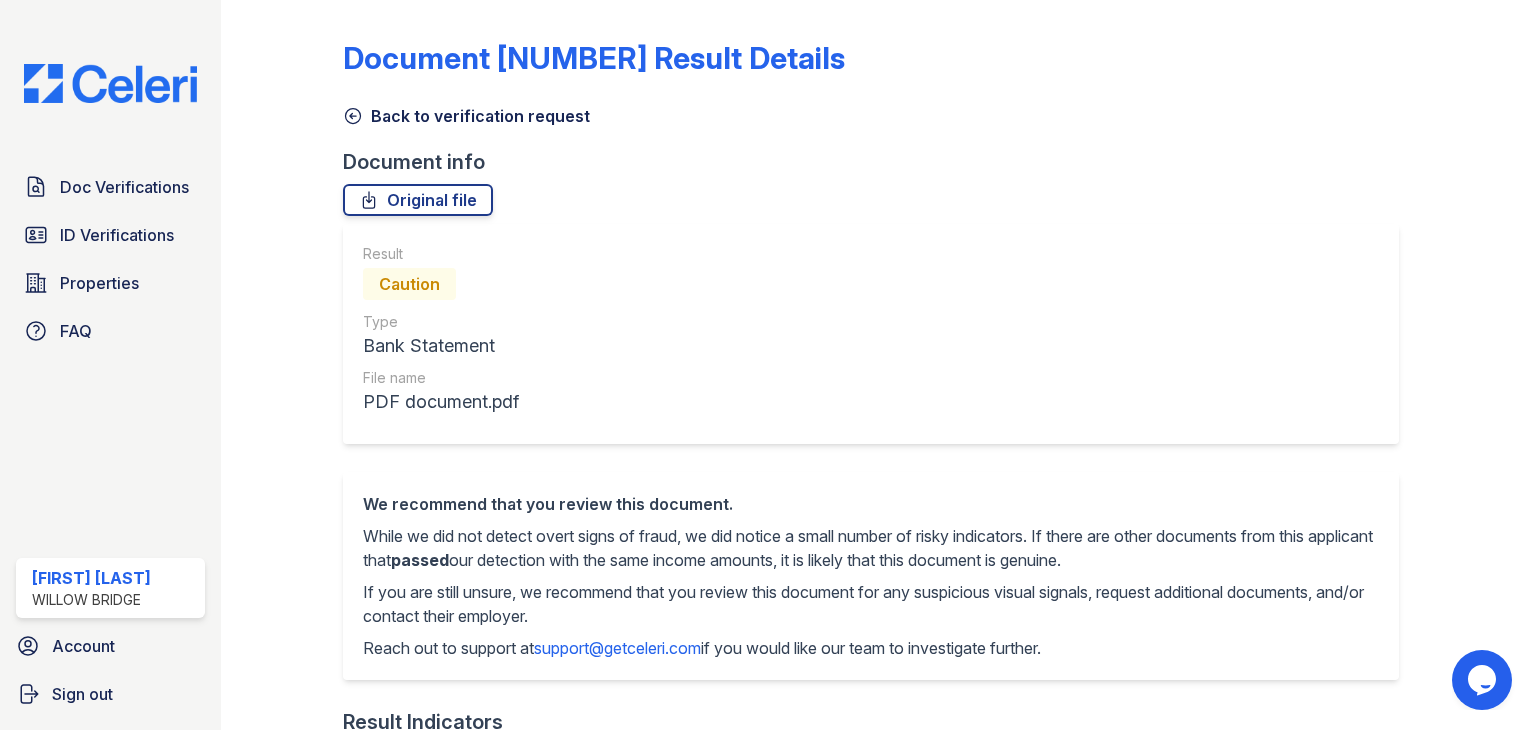 click 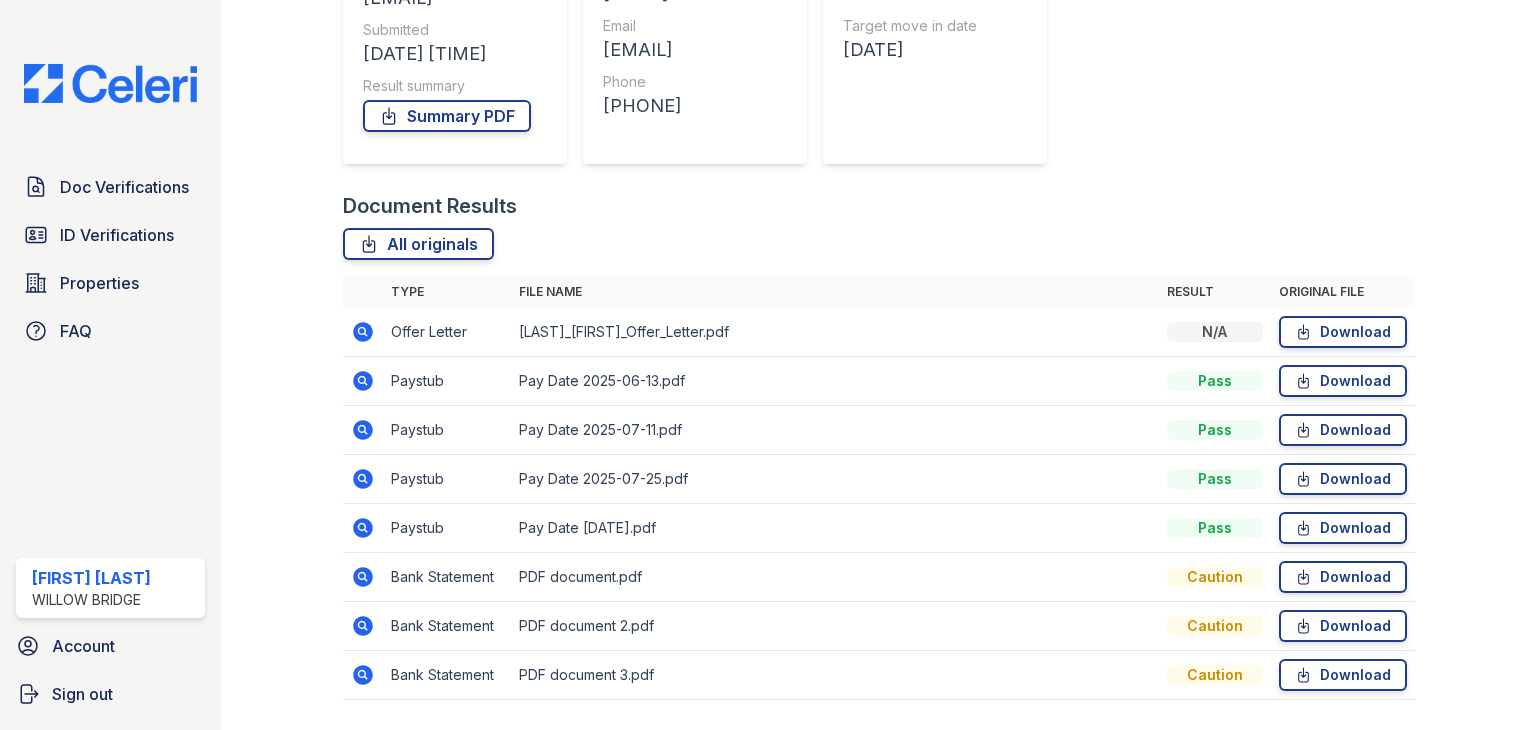 scroll, scrollTop: 356, scrollLeft: 0, axis: vertical 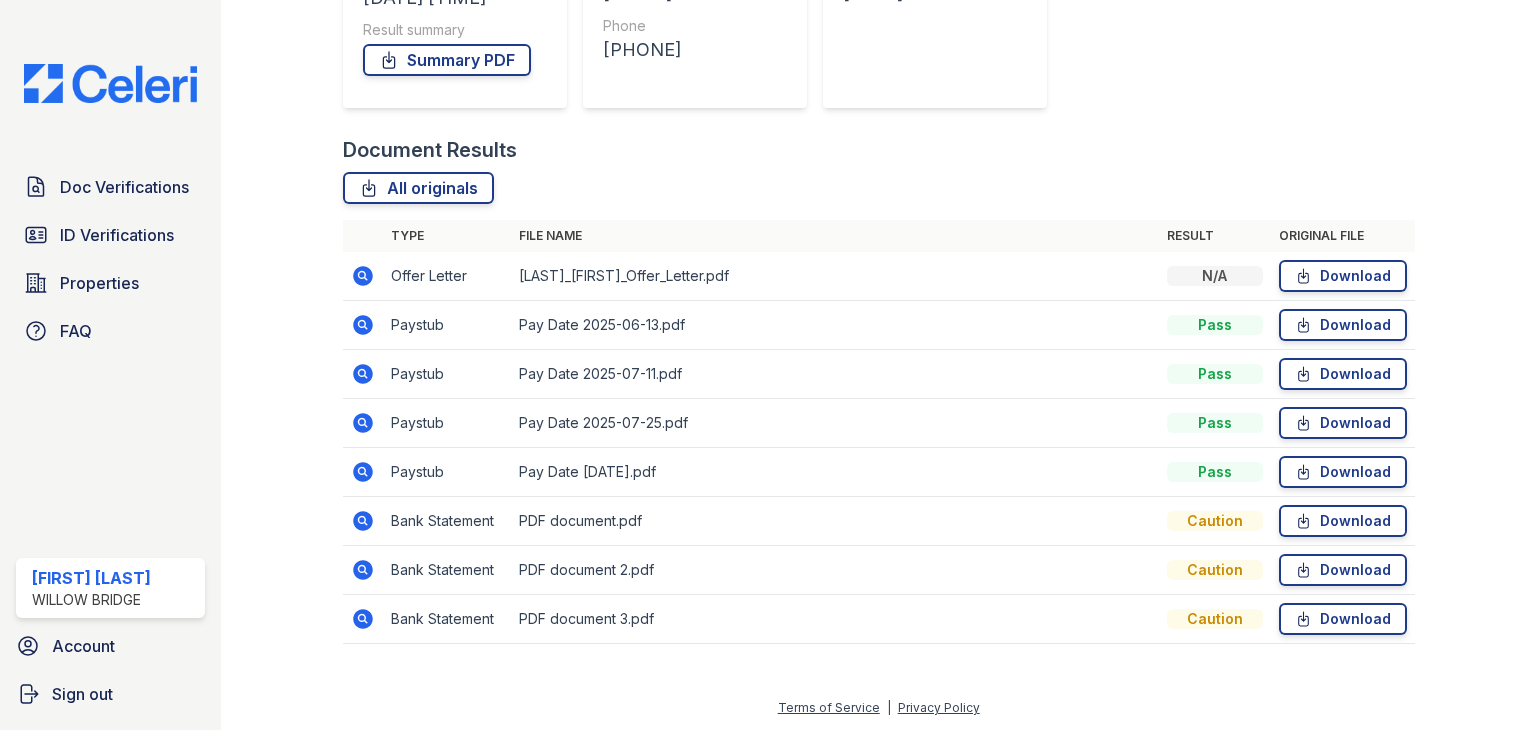 click 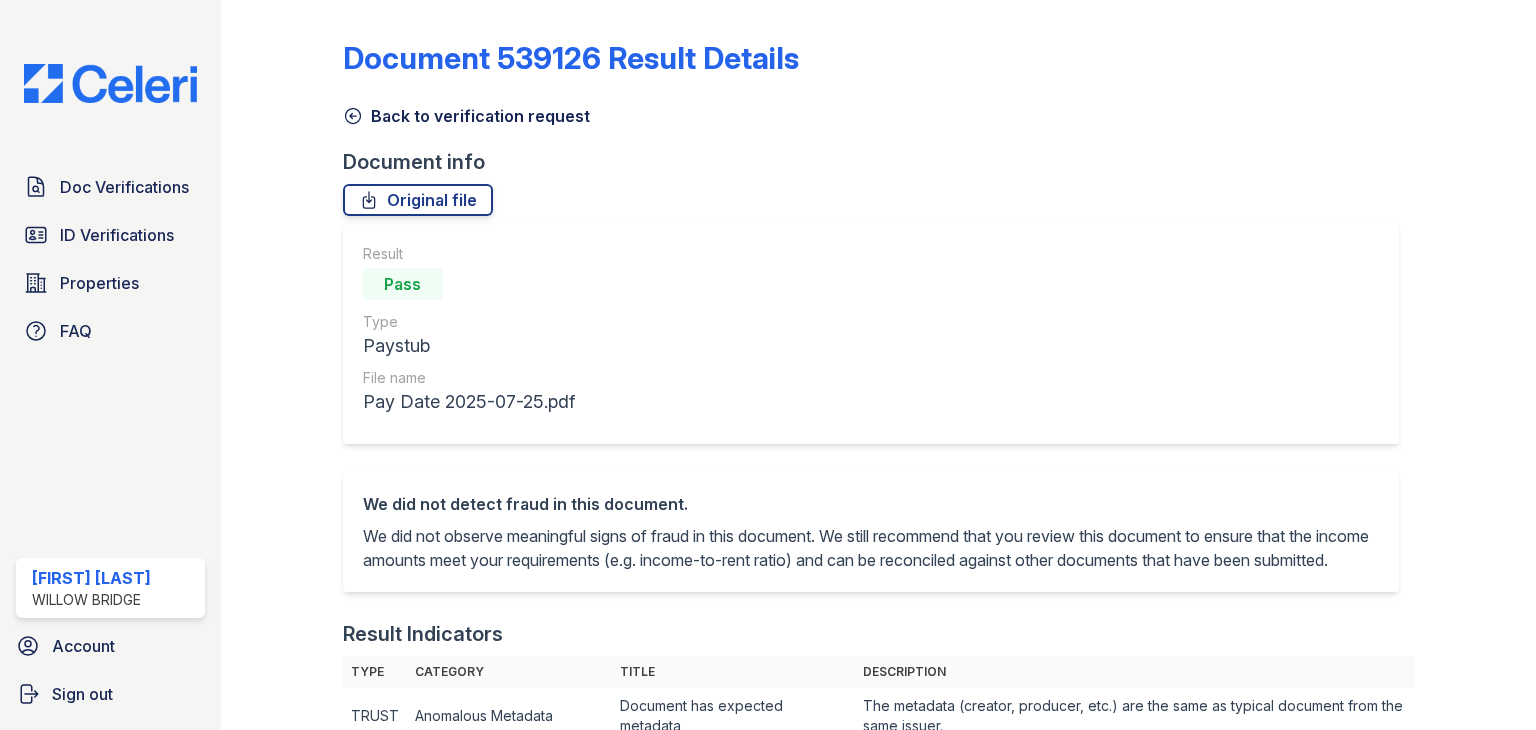 scroll, scrollTop: 0, scrollLeft: 0, axis: both 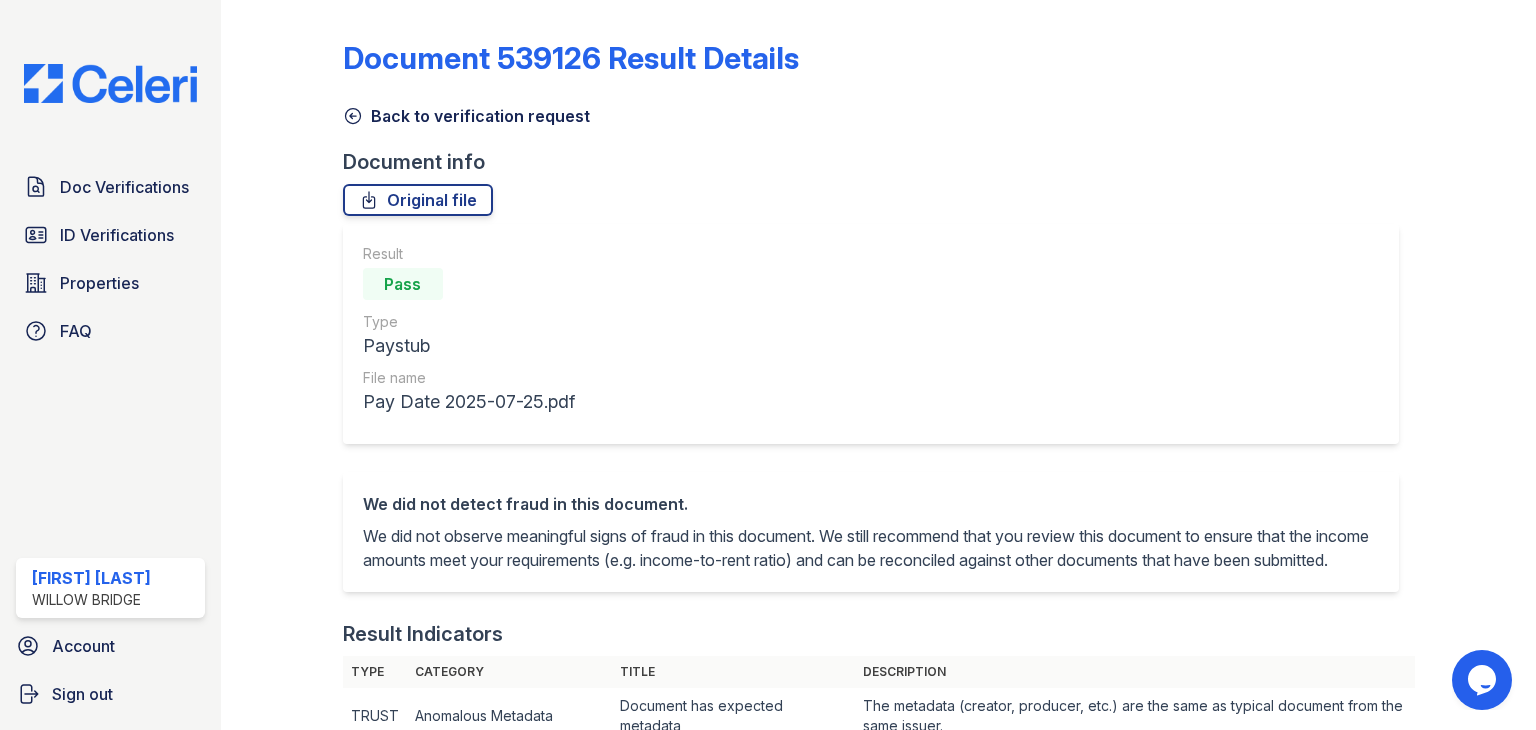 click on "Back to verification request" at bounding box center [466, 116] 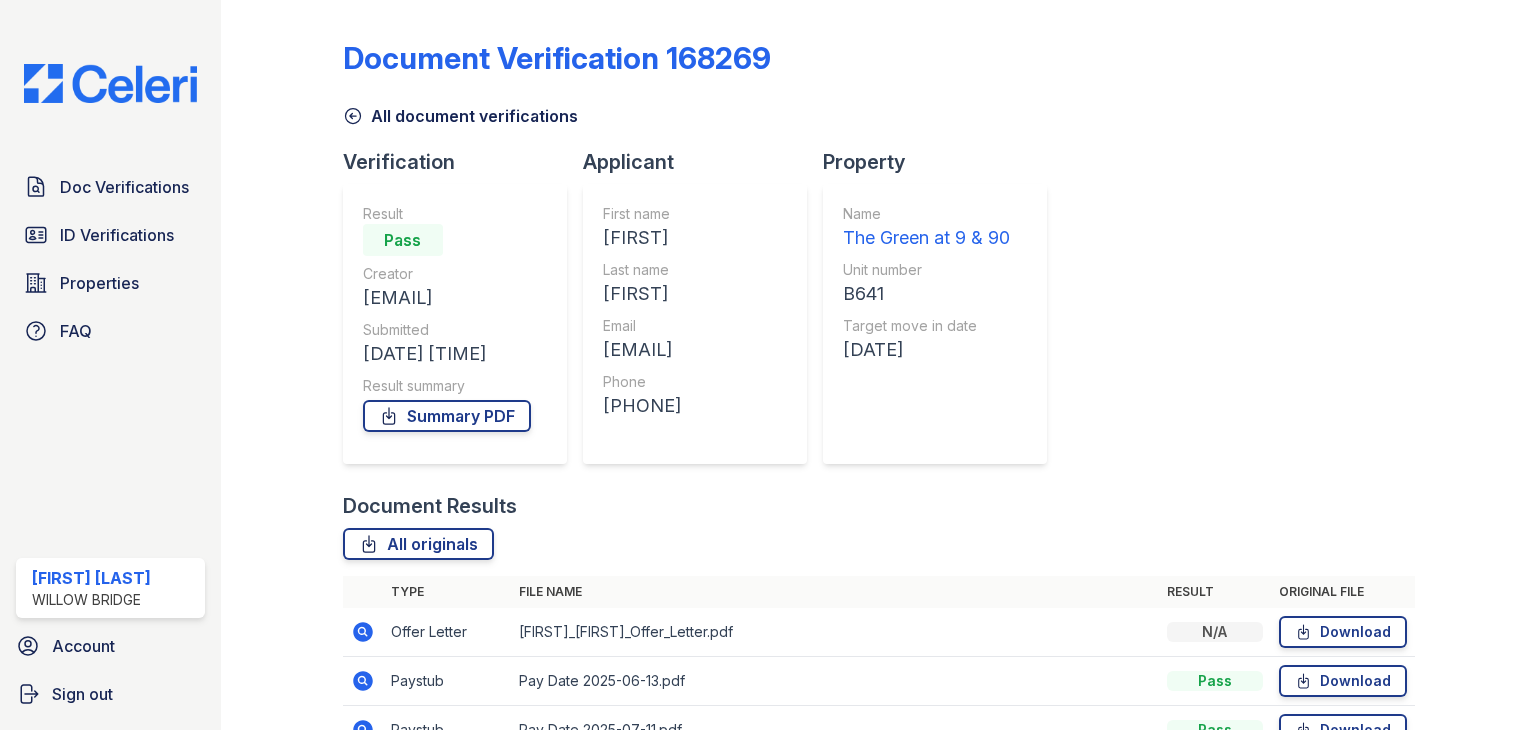 click on "All document verifications" at bounding box center (460, 116) 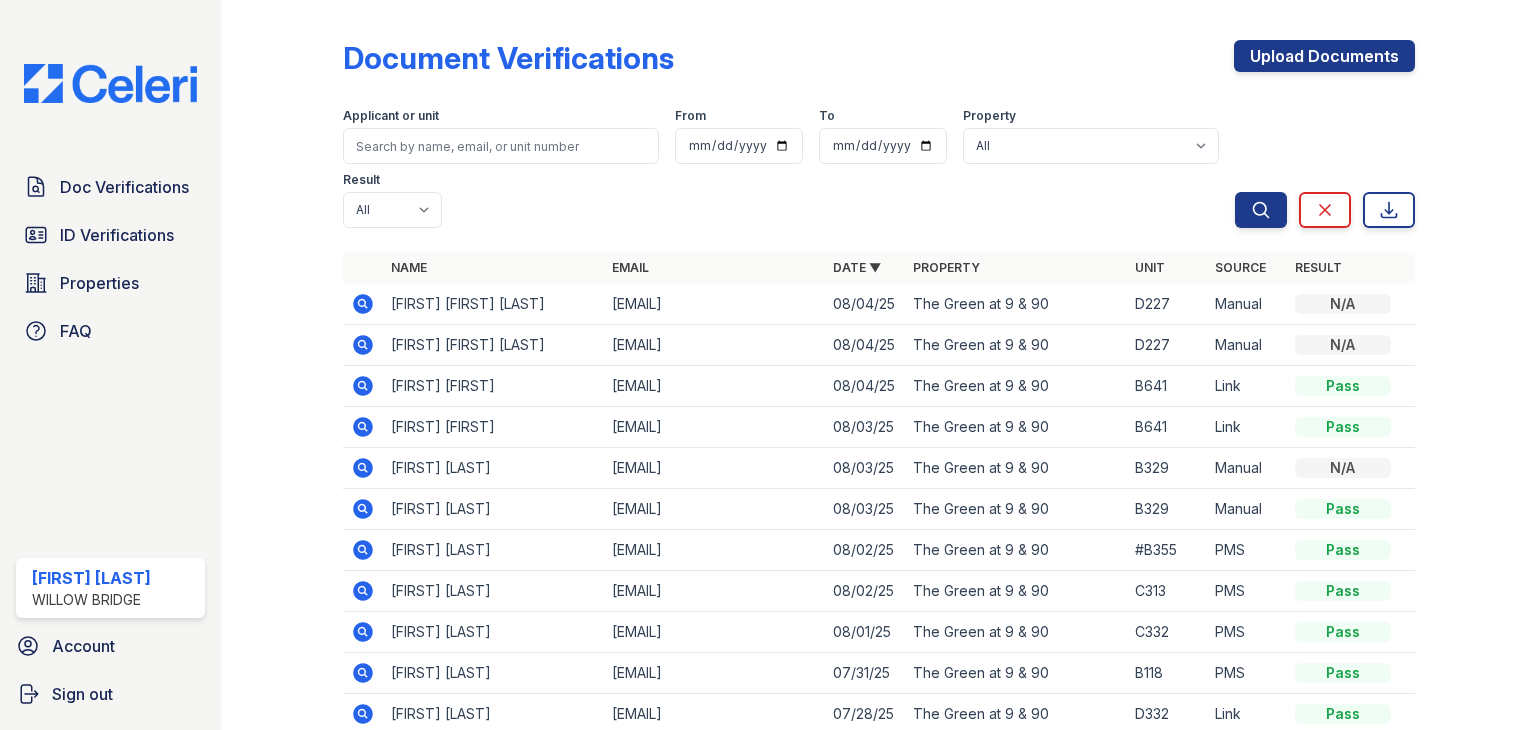 click 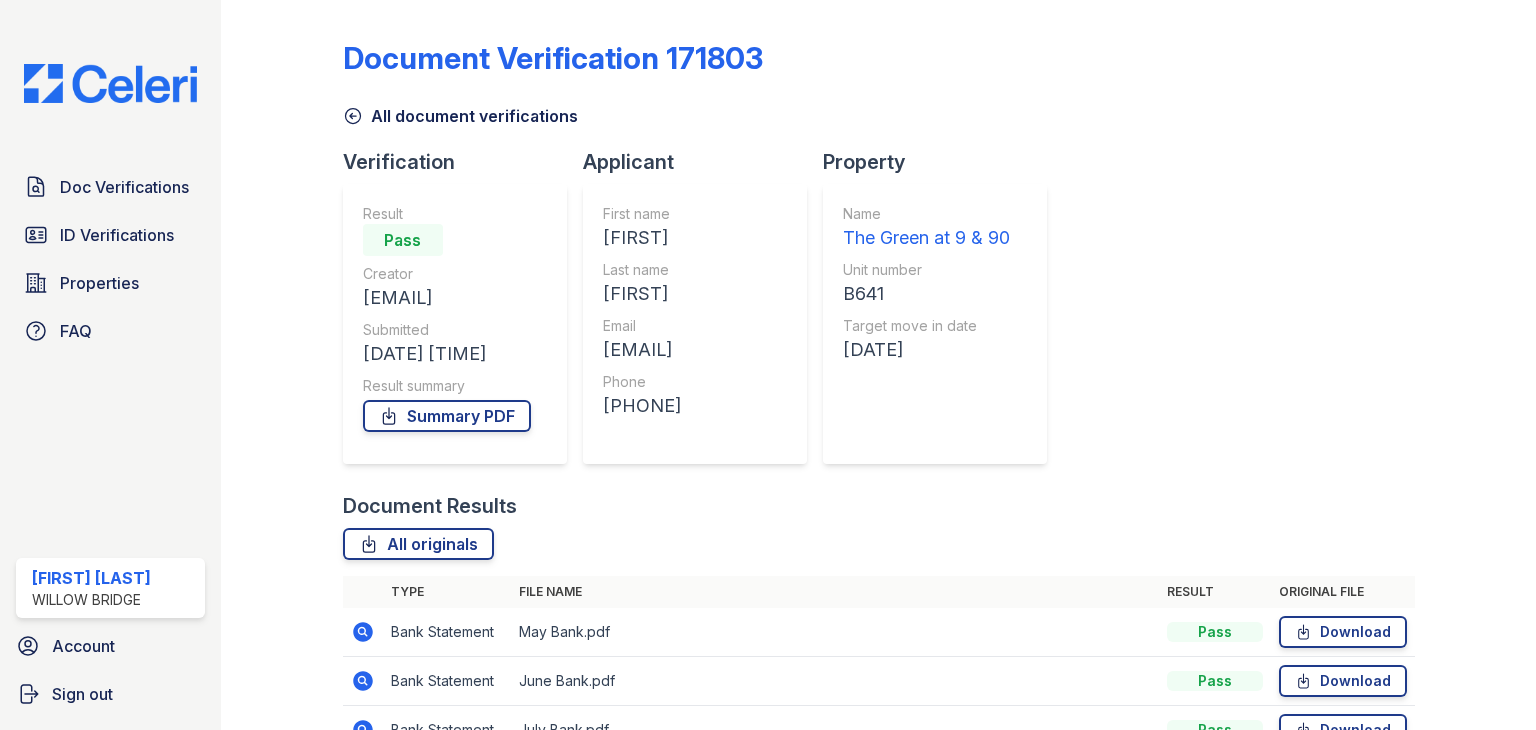 scroll, scrollTop: 0, scrollLeft: 0, axis: both 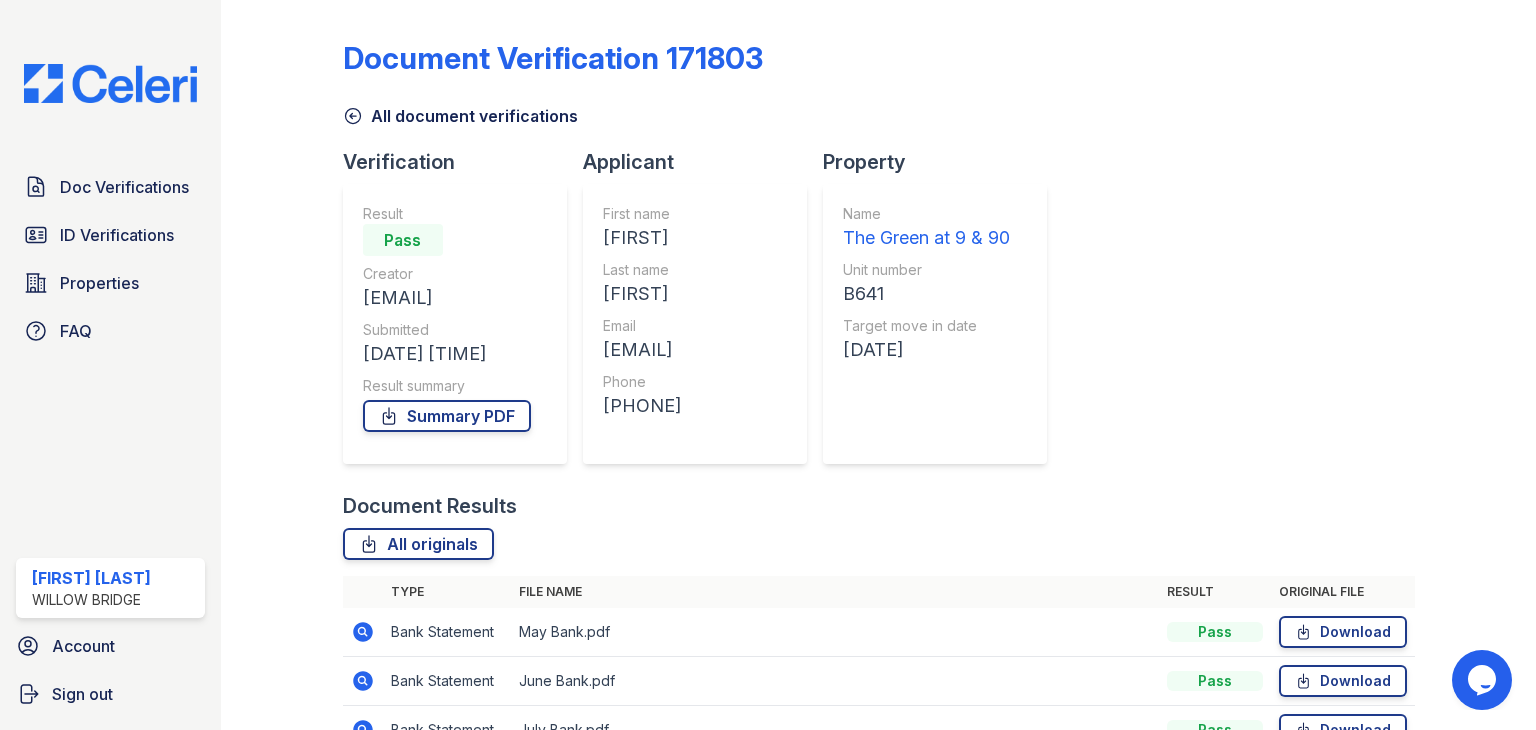click on "All document verifications" at bounding box center [460, 116] 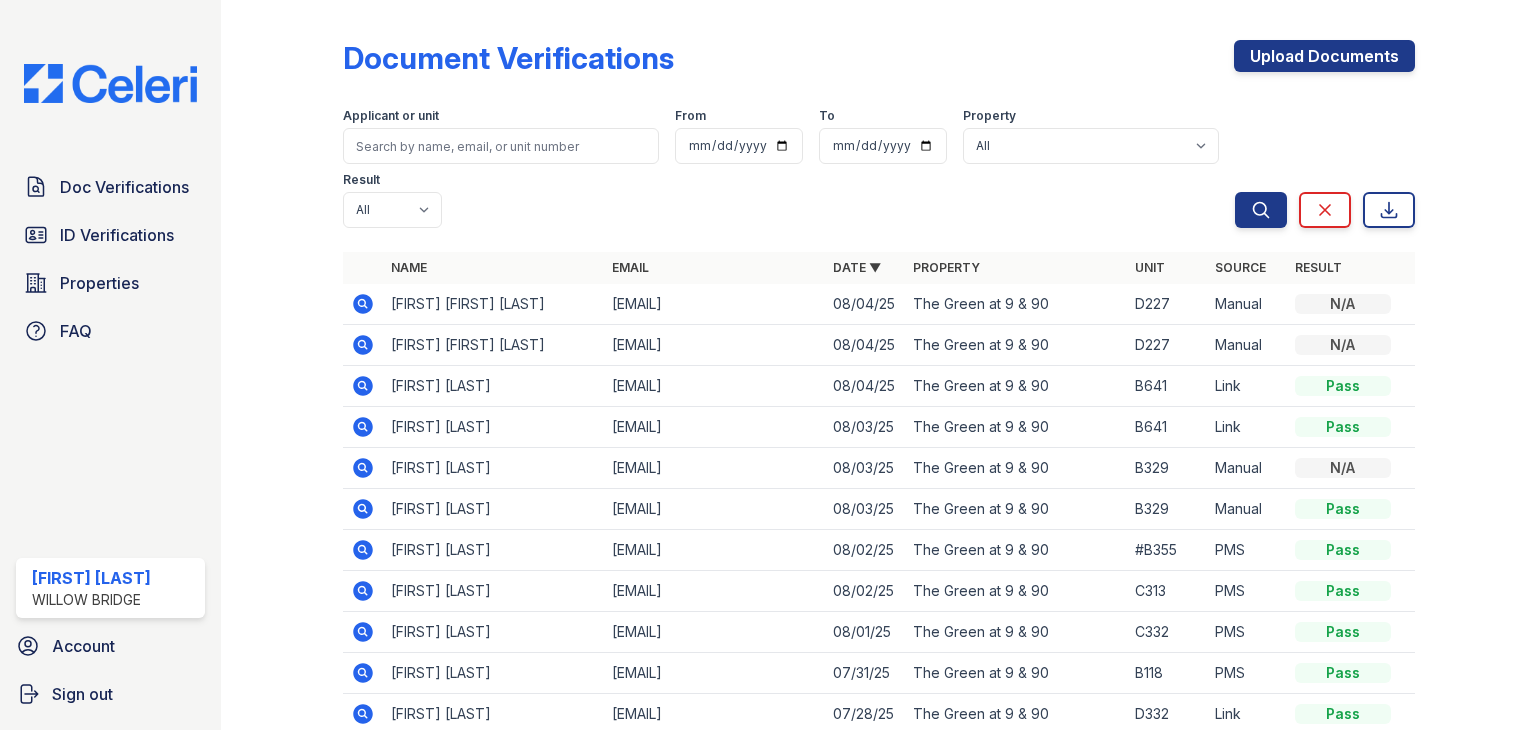 click 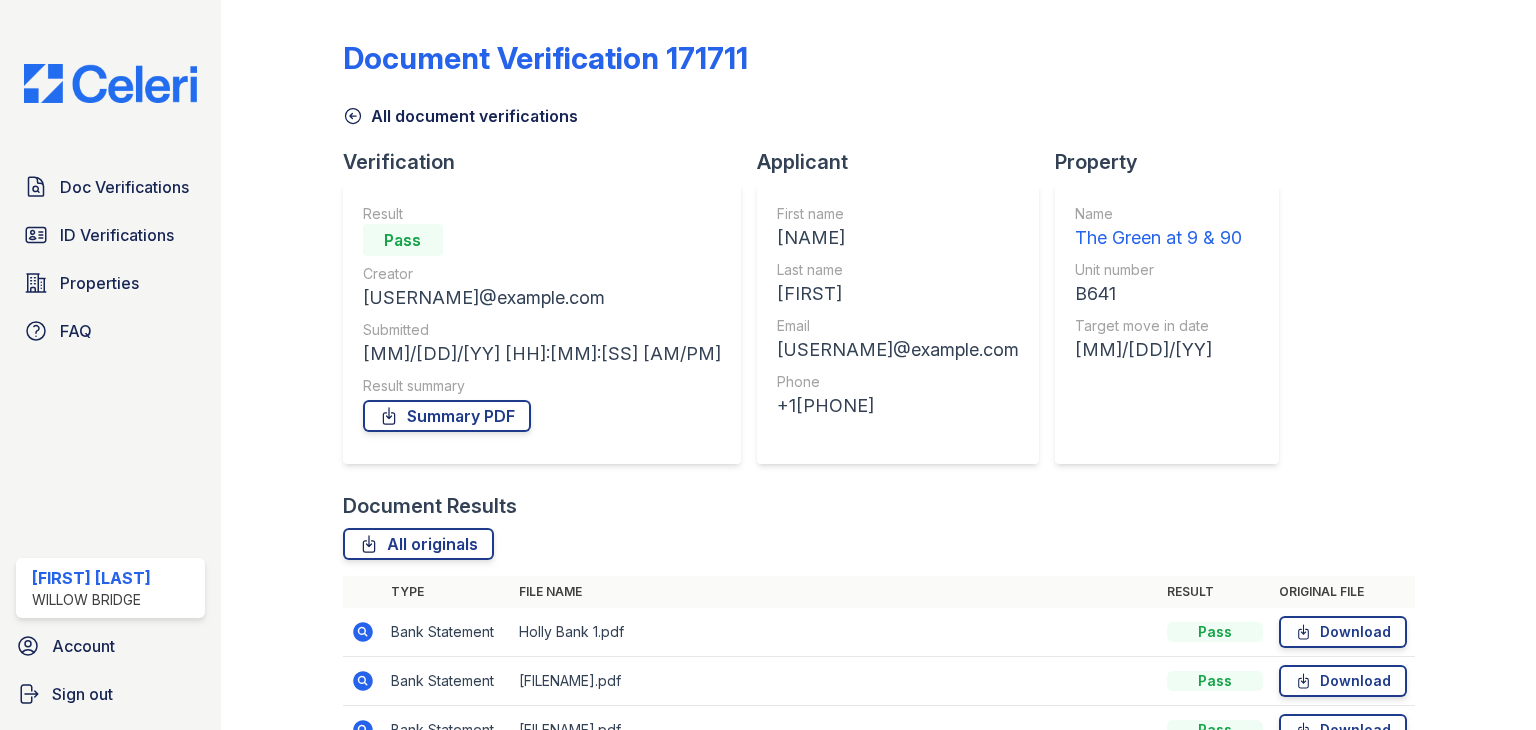 scroll, scrollTop: 0, scrollLeft: 0, axis: both 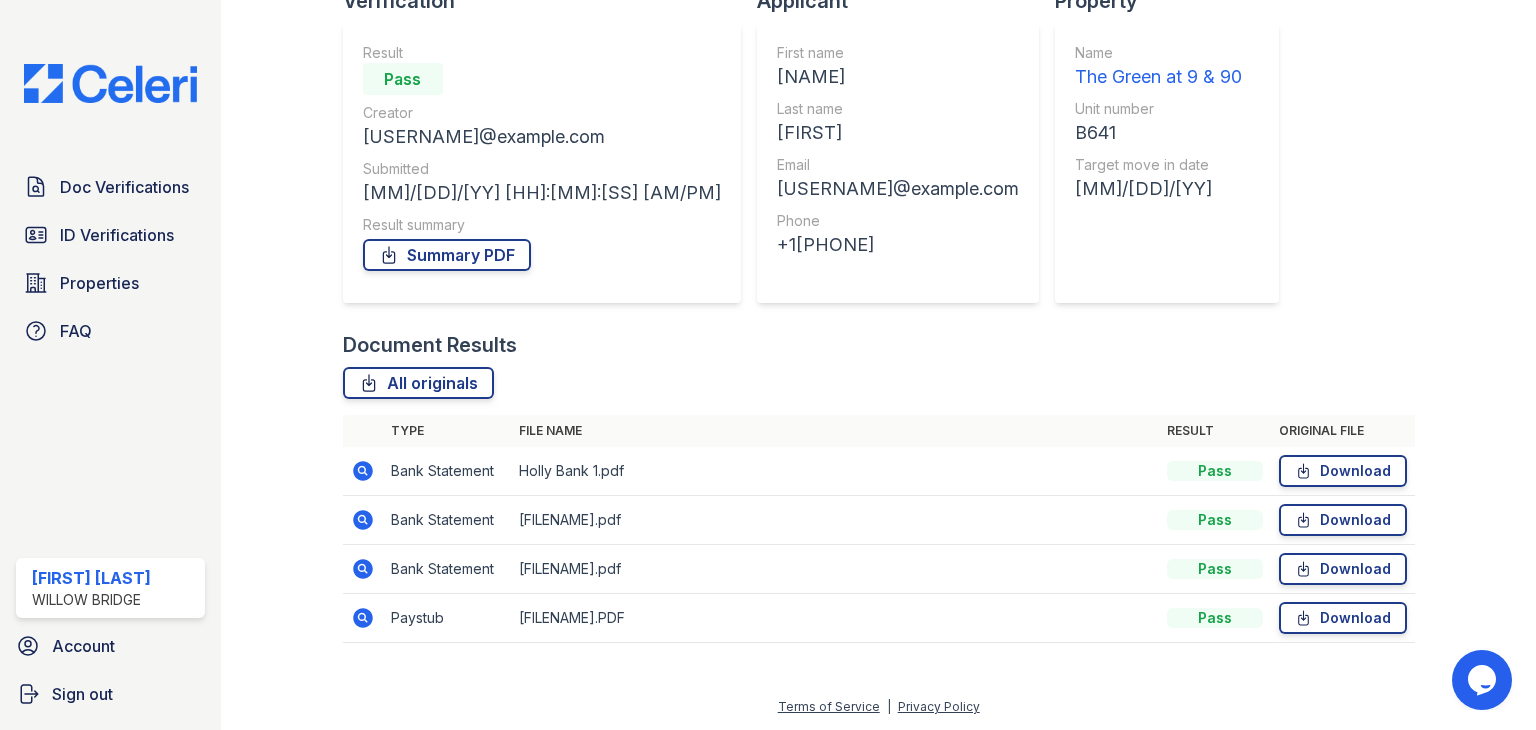 click 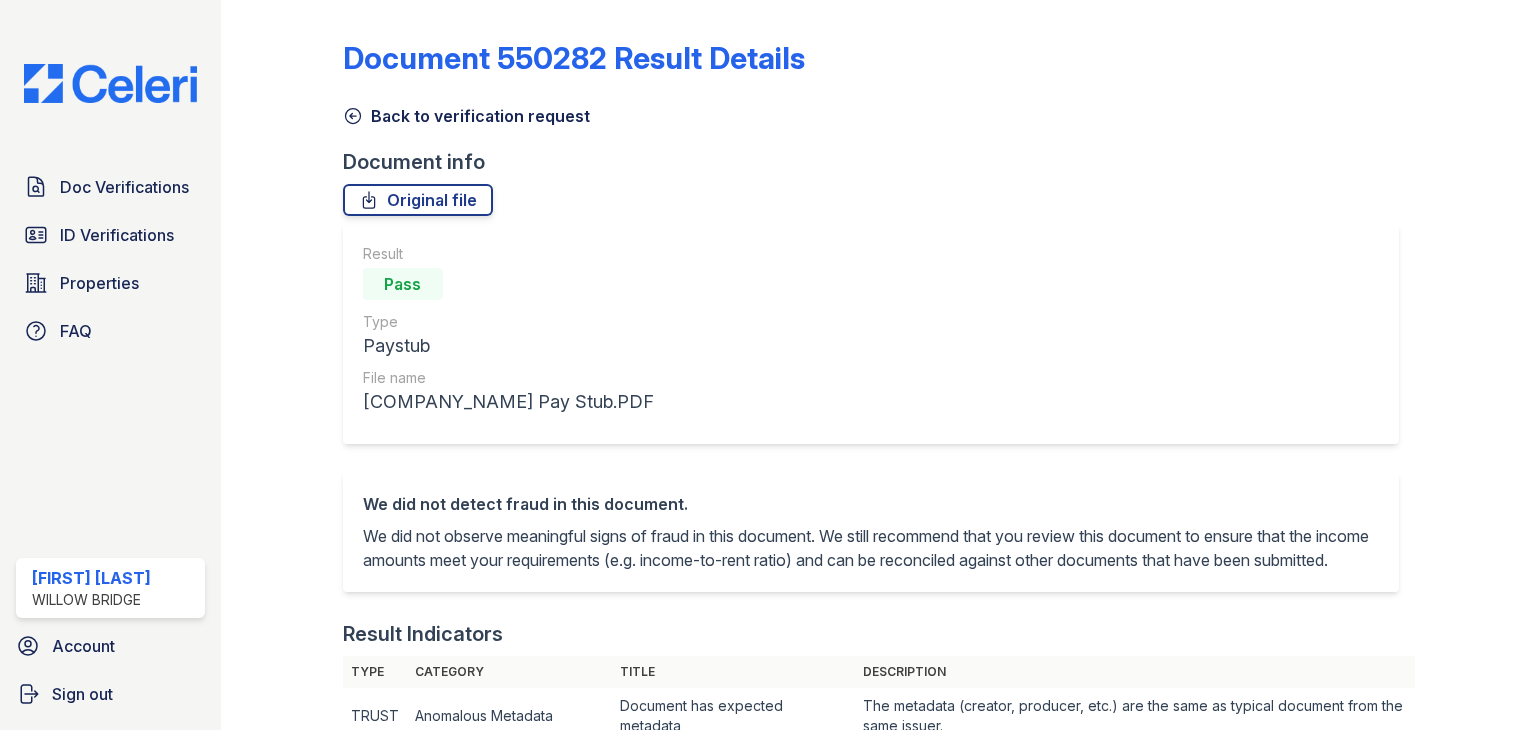 scroll, scrollTop: 0, scrollLeft: 0, axis: both 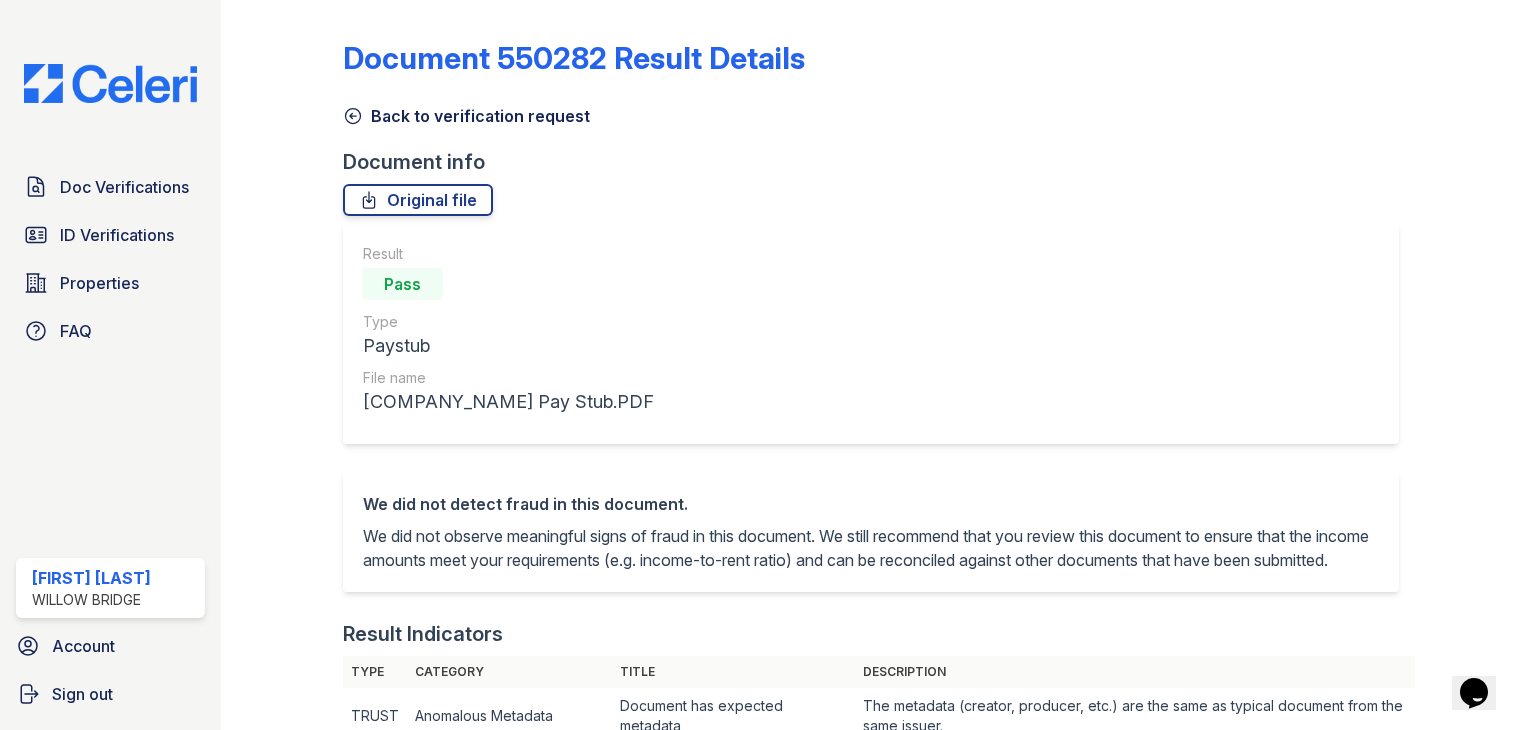 click on "Back to verification request" at bounding box center (466, 116) 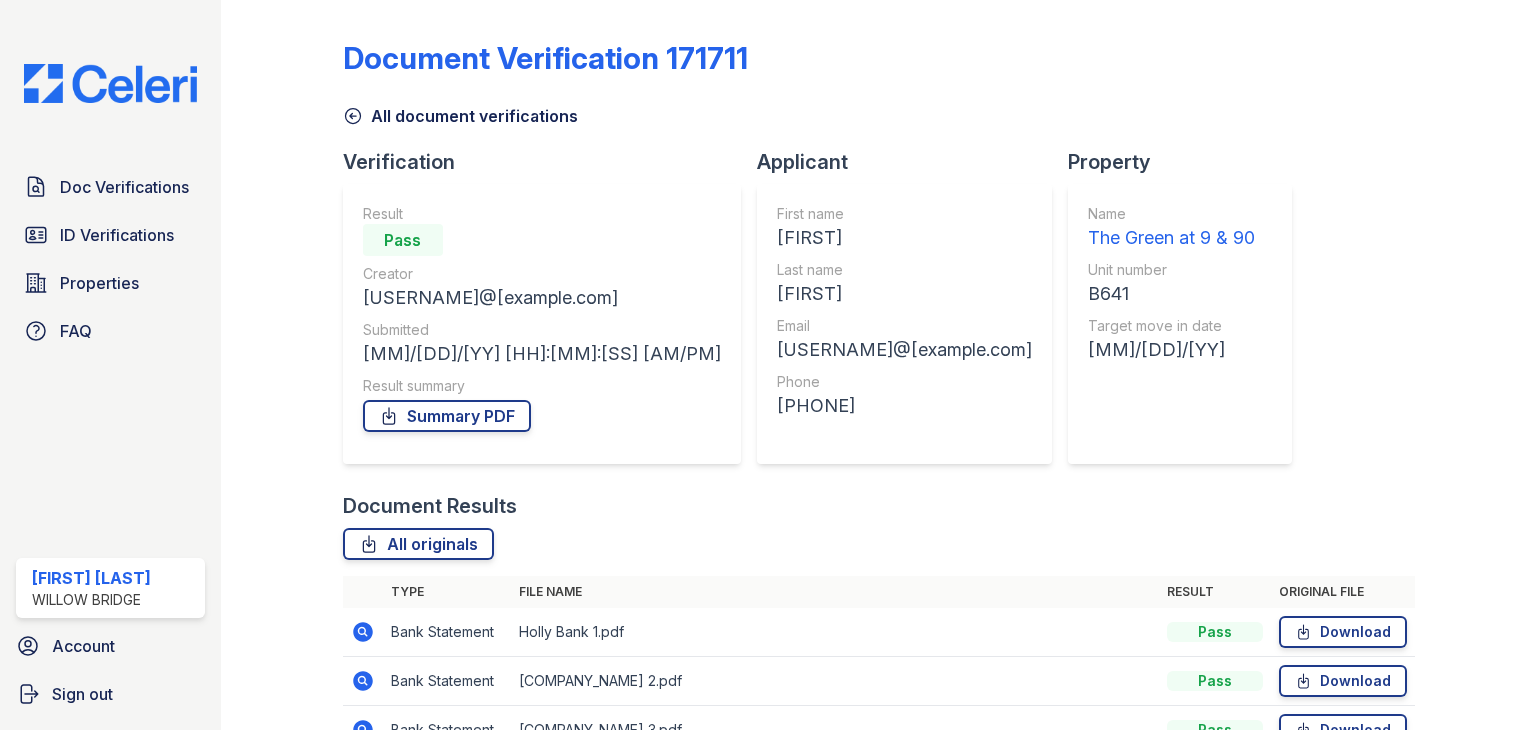 click on "All document verifications" at bounding box center [460, 116] 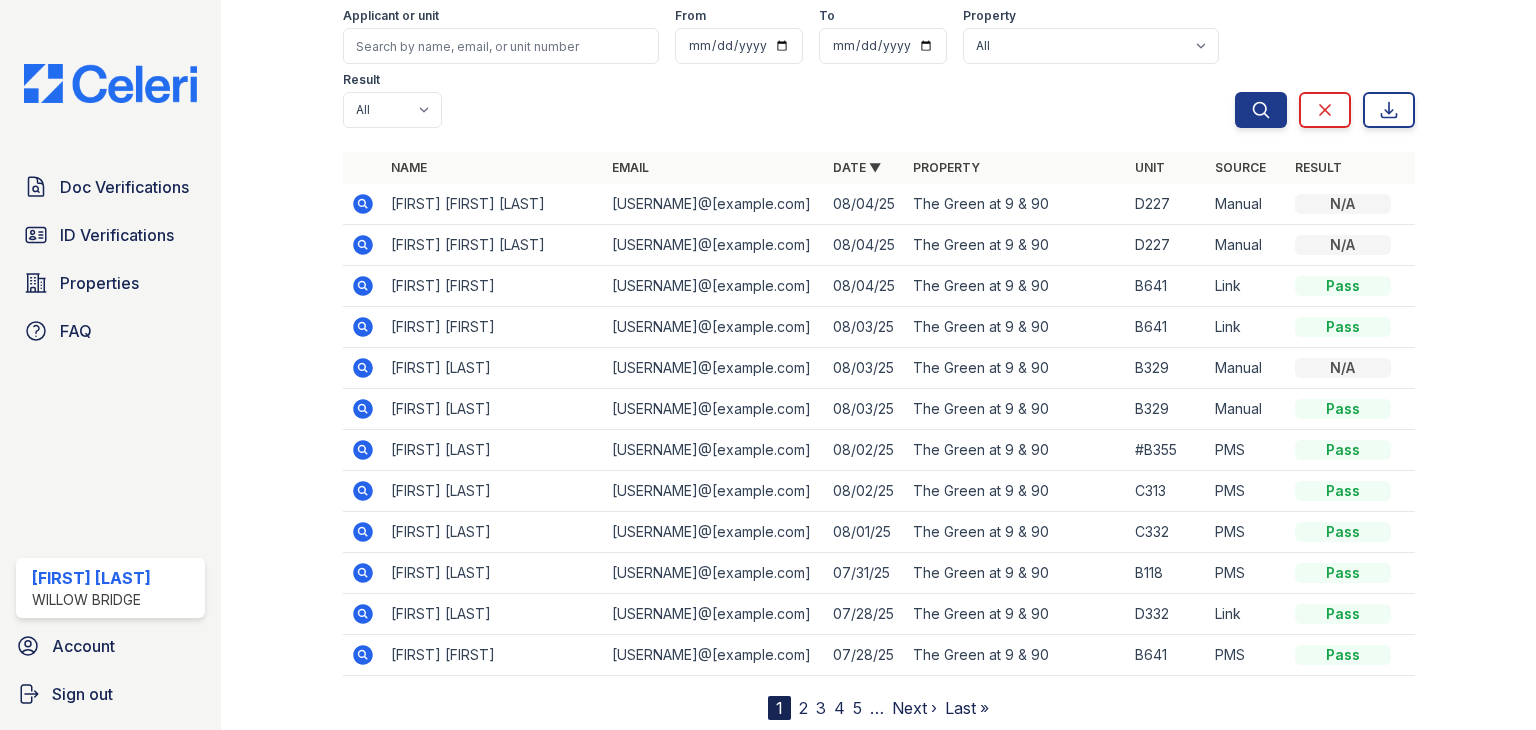 scroll, scrollTop: 156, scrollLeft: 0, axis: vertical 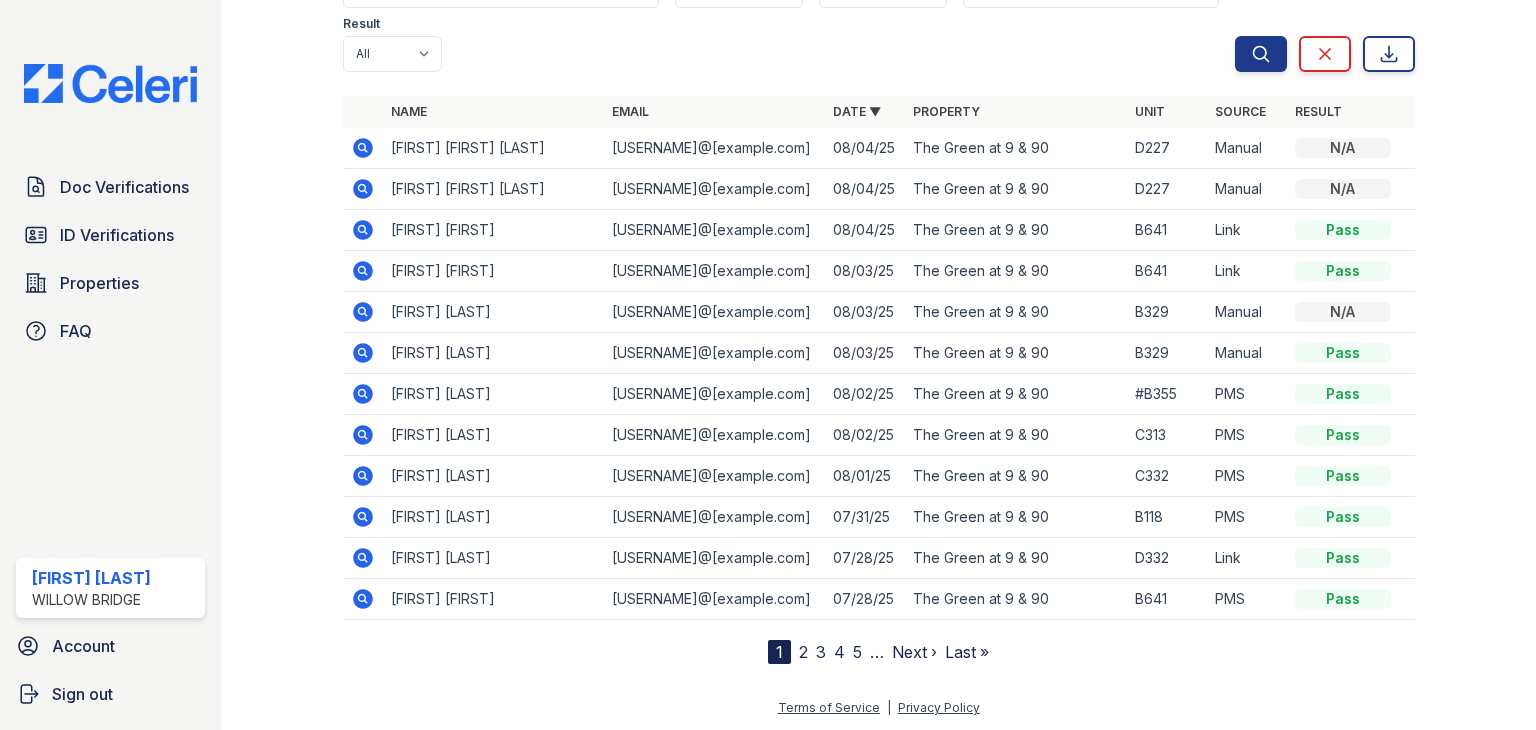 click 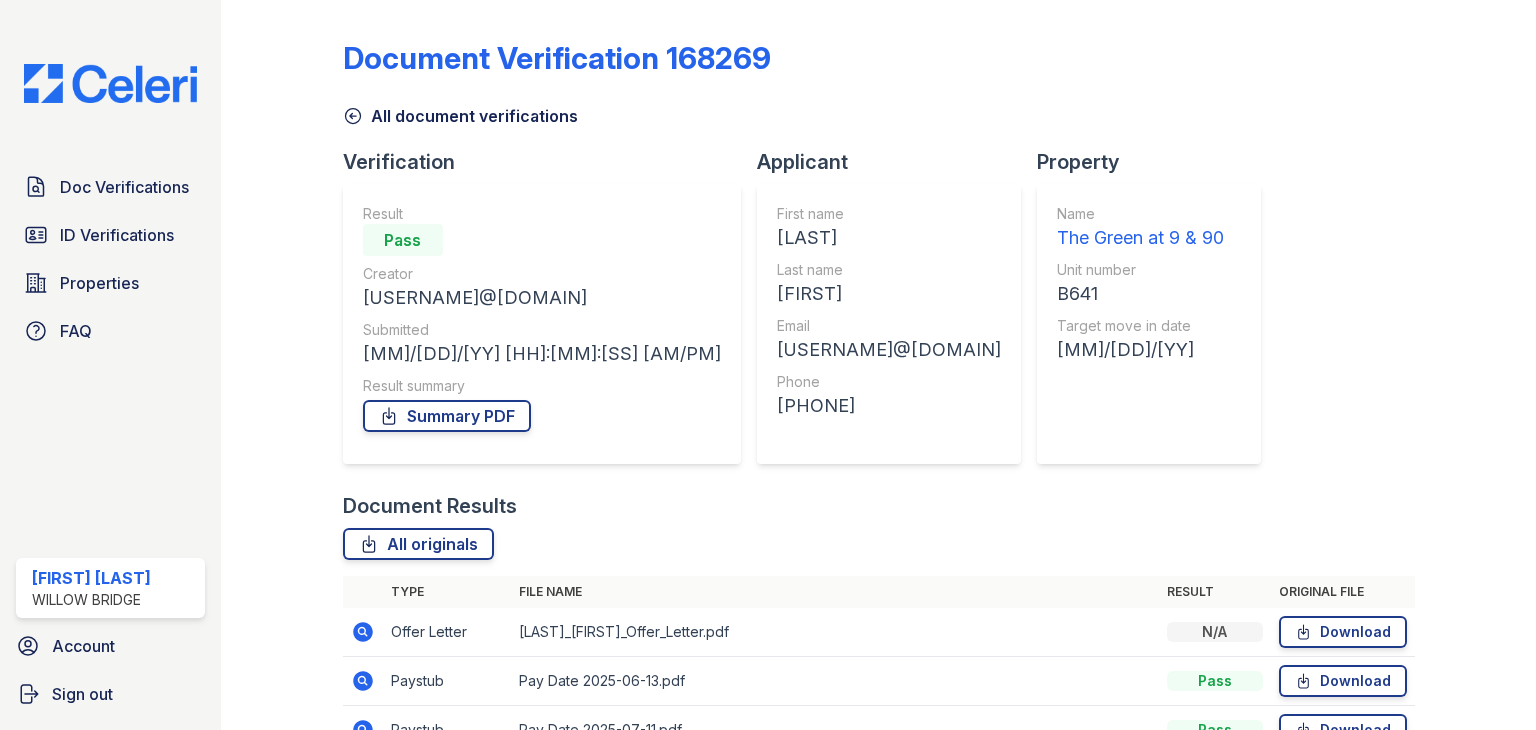 scroll, scrollTop: 0, scrollLeft: 0, axis: both 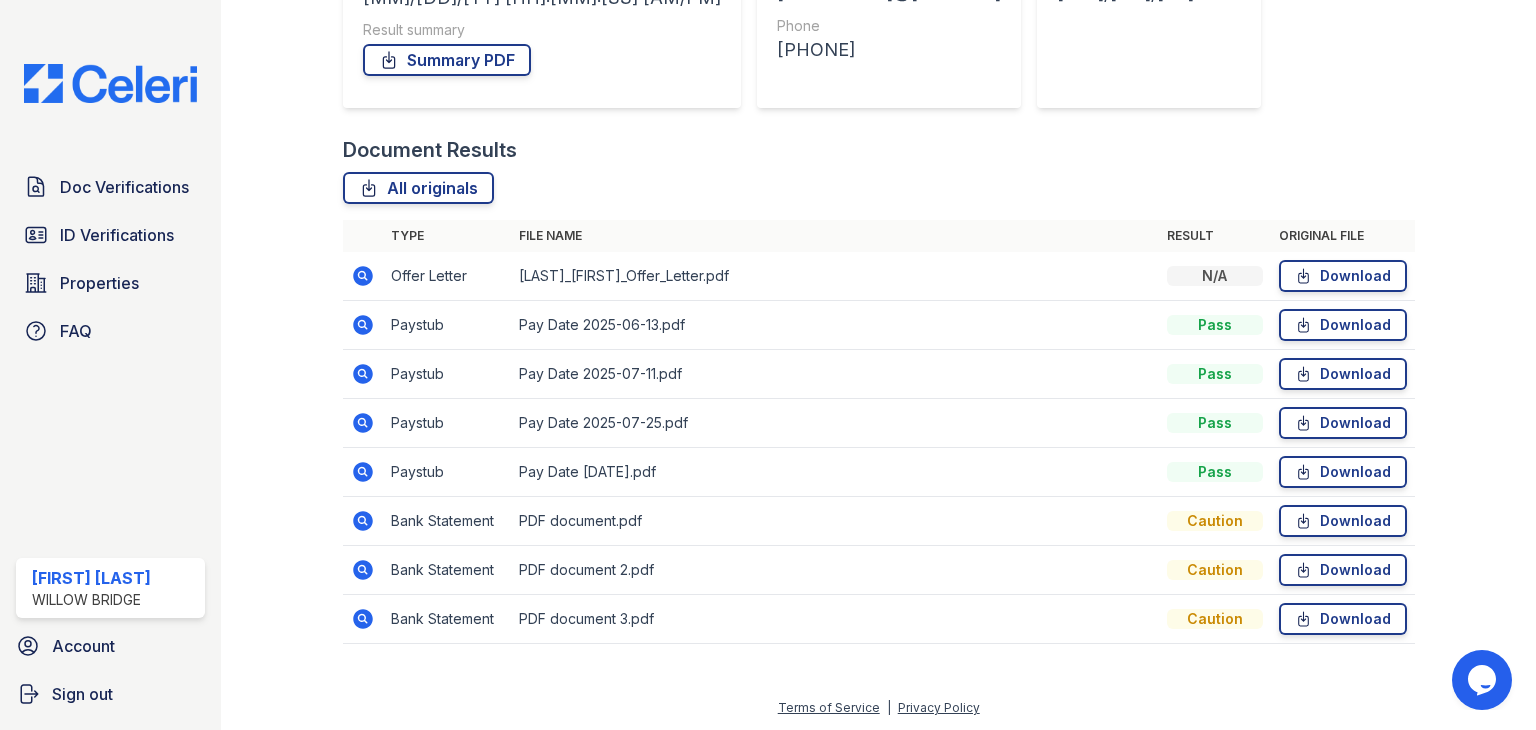 click 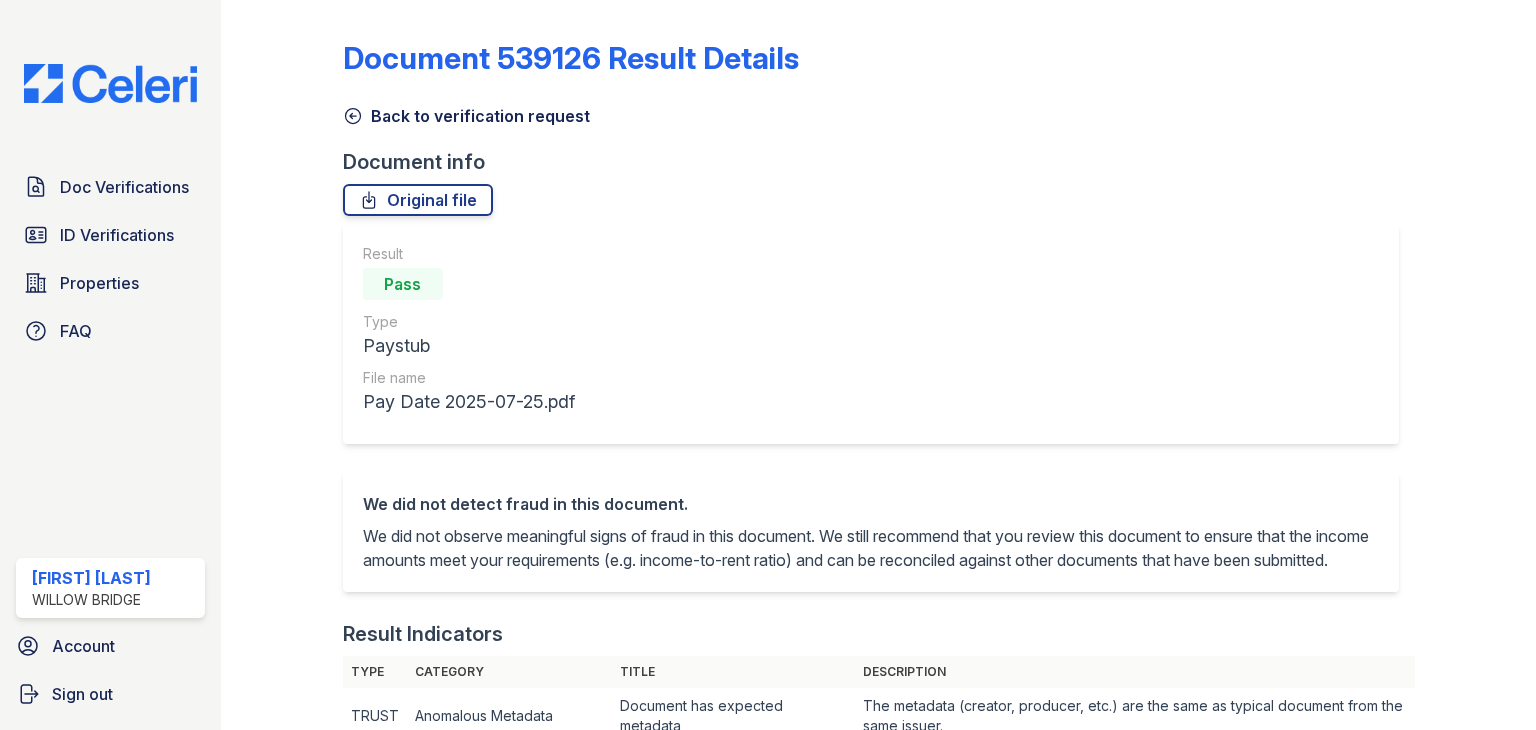scroll, scrollTop: 0, scrollLeft: 0, axis: both 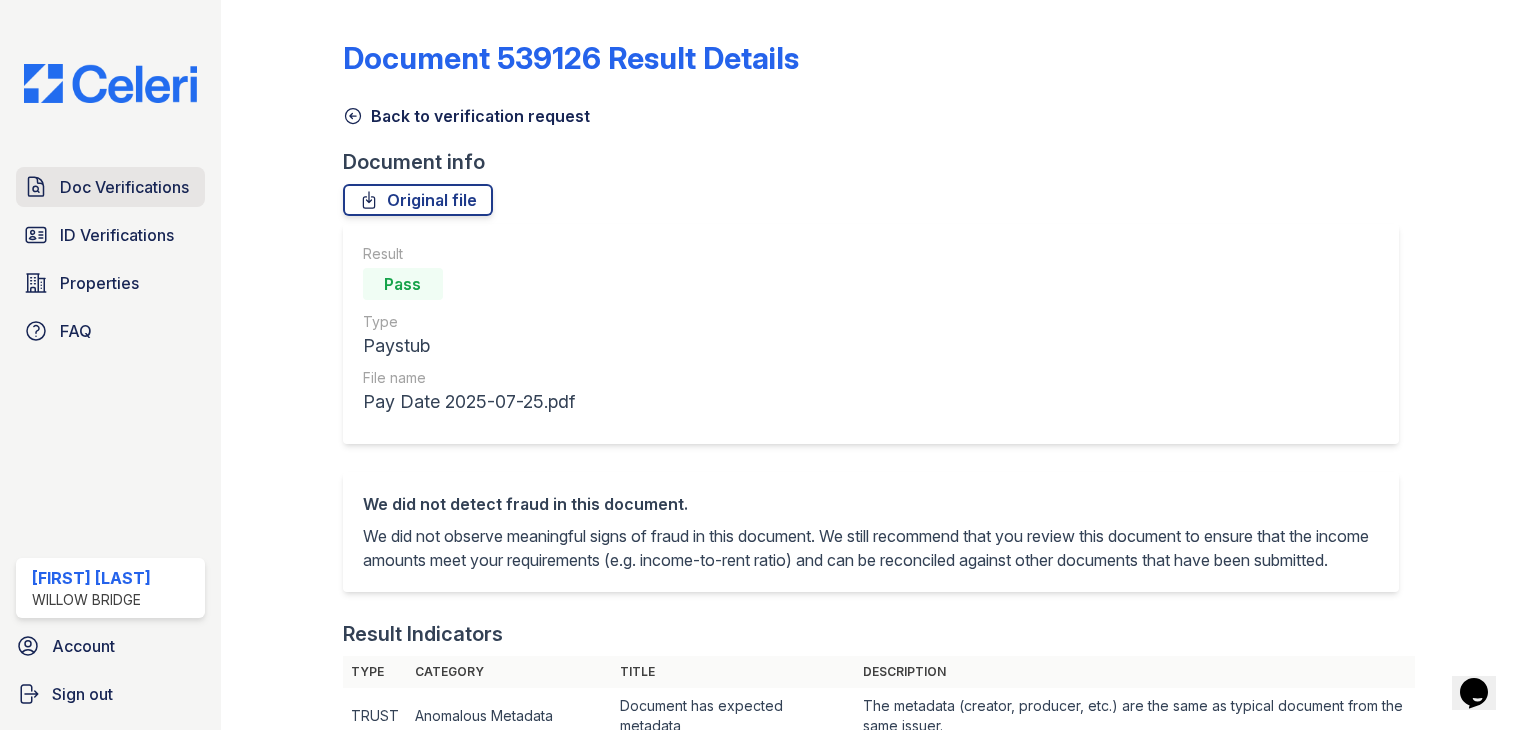 click on "Doc Verifications" at bounding box center [124, 187] 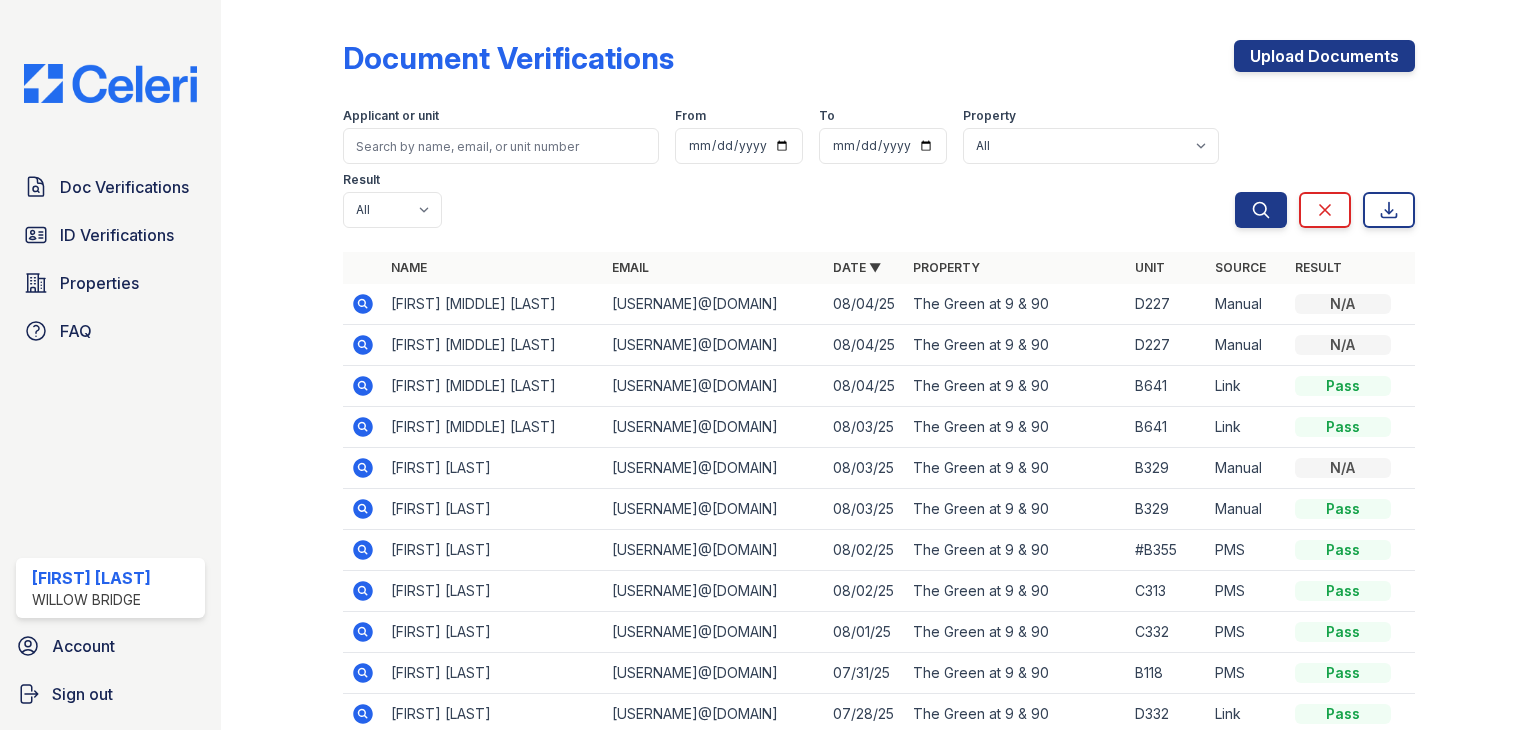 click 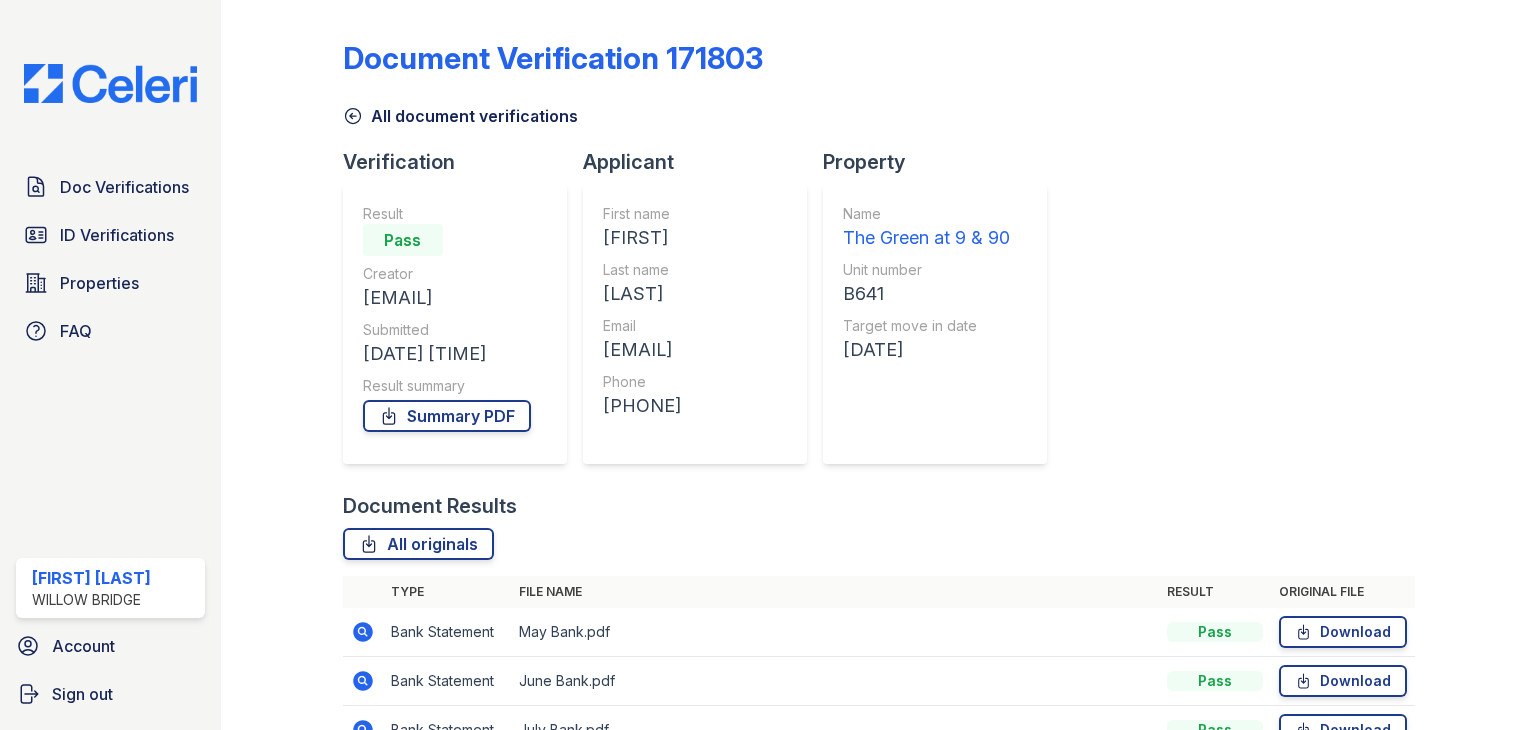 scroll, scrollTop: 0, scrollLeft: 0, axis: both 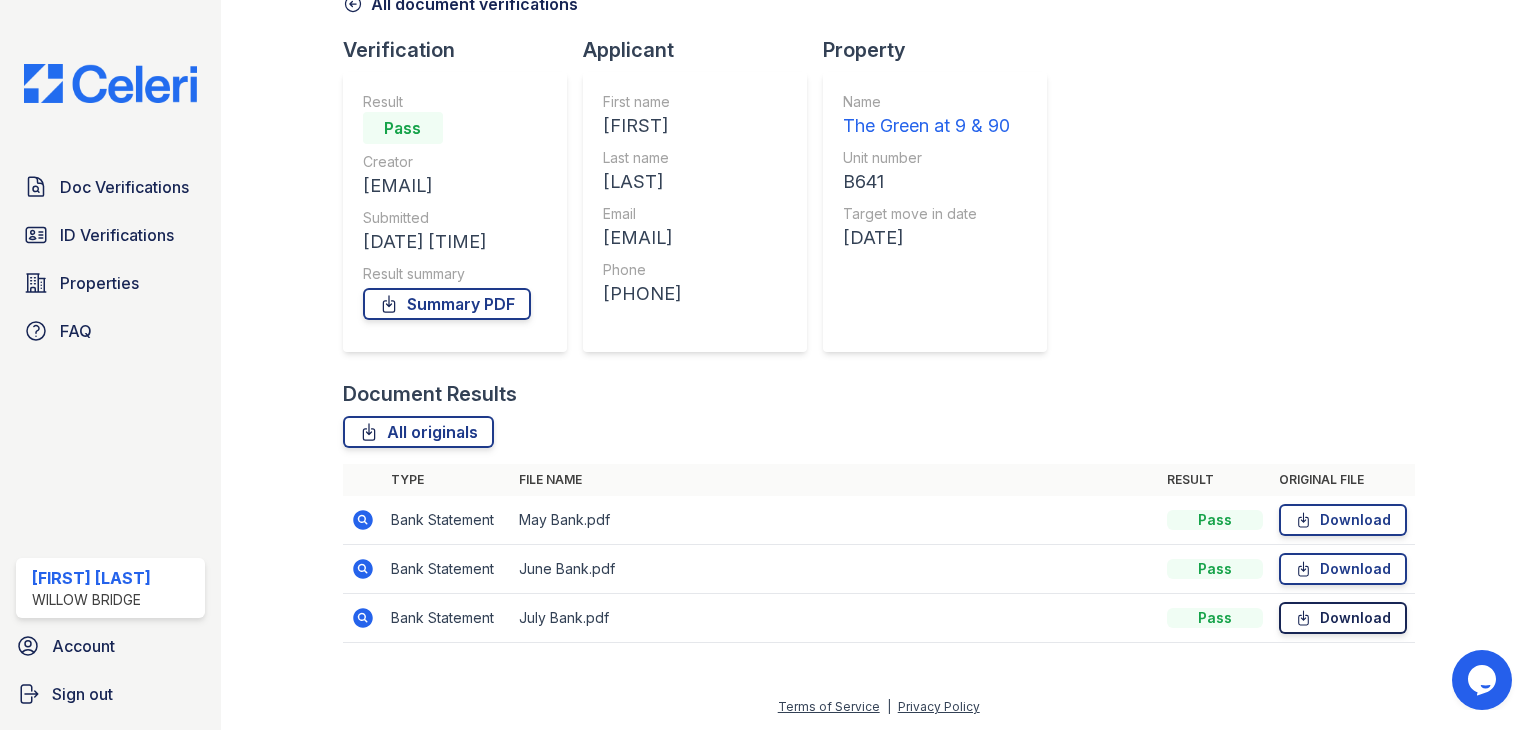 click on "Download" at bounding box center [1343, 618] 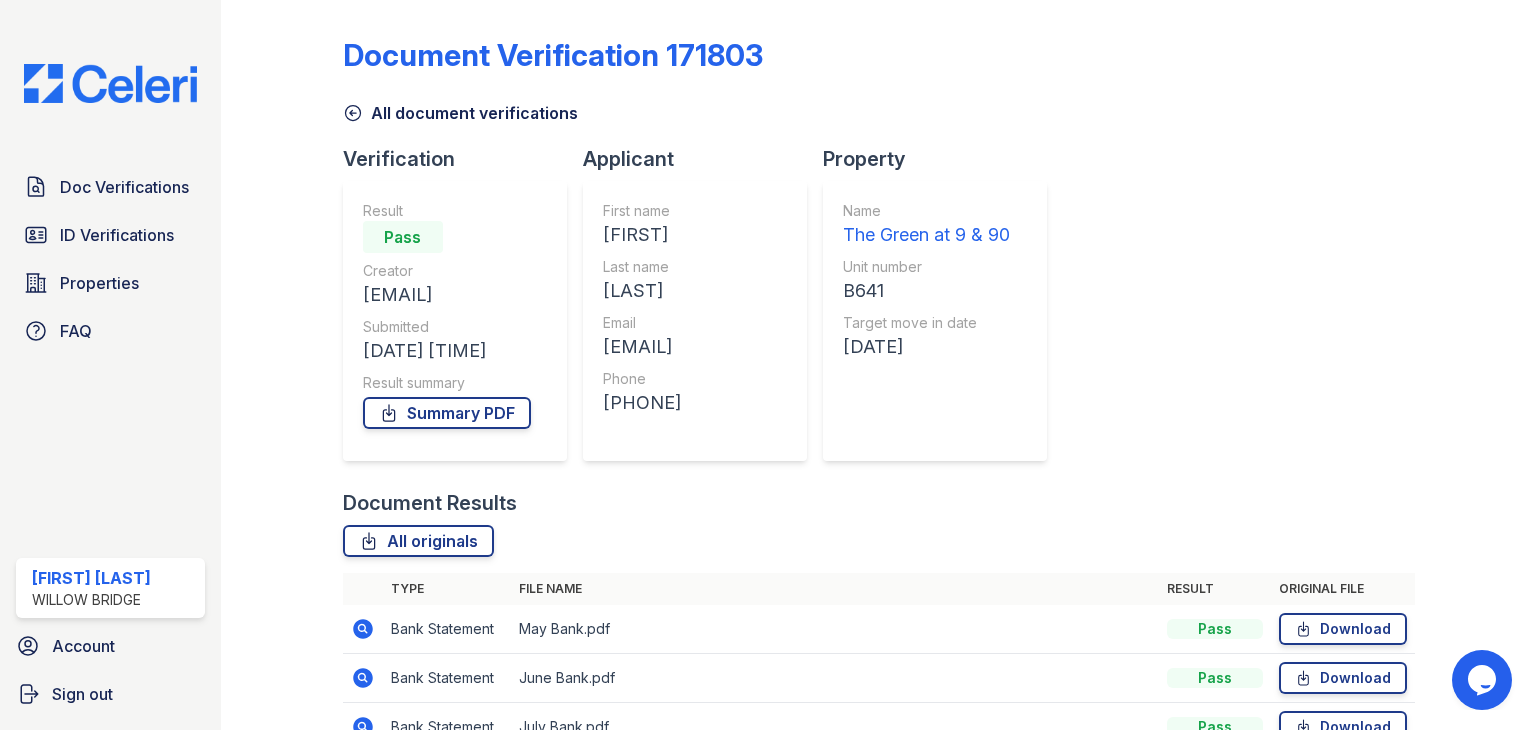 scroll, scrollTop: 0, scrollLeft: 0, axis: both 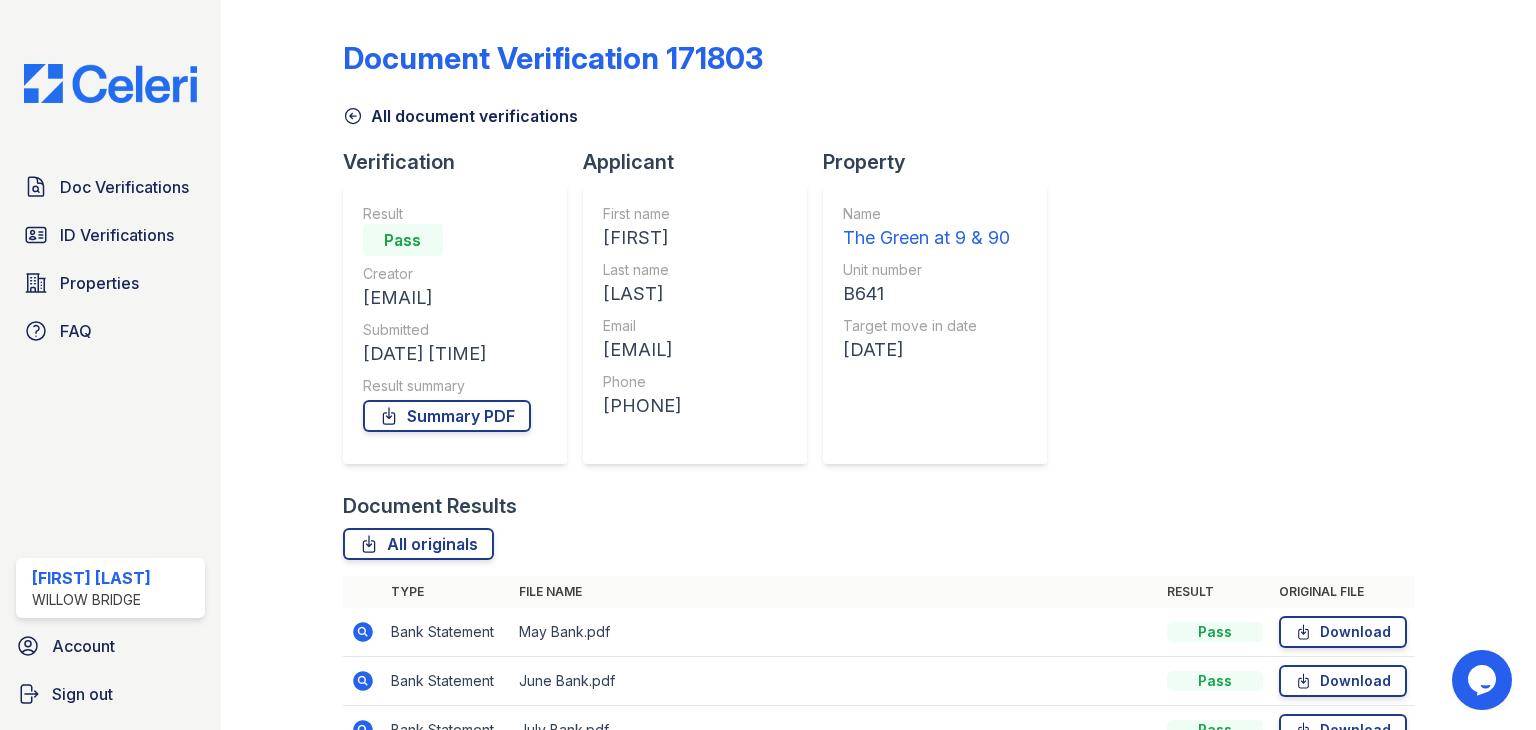 click on "All document verifications" at bounding box center [460, 116] 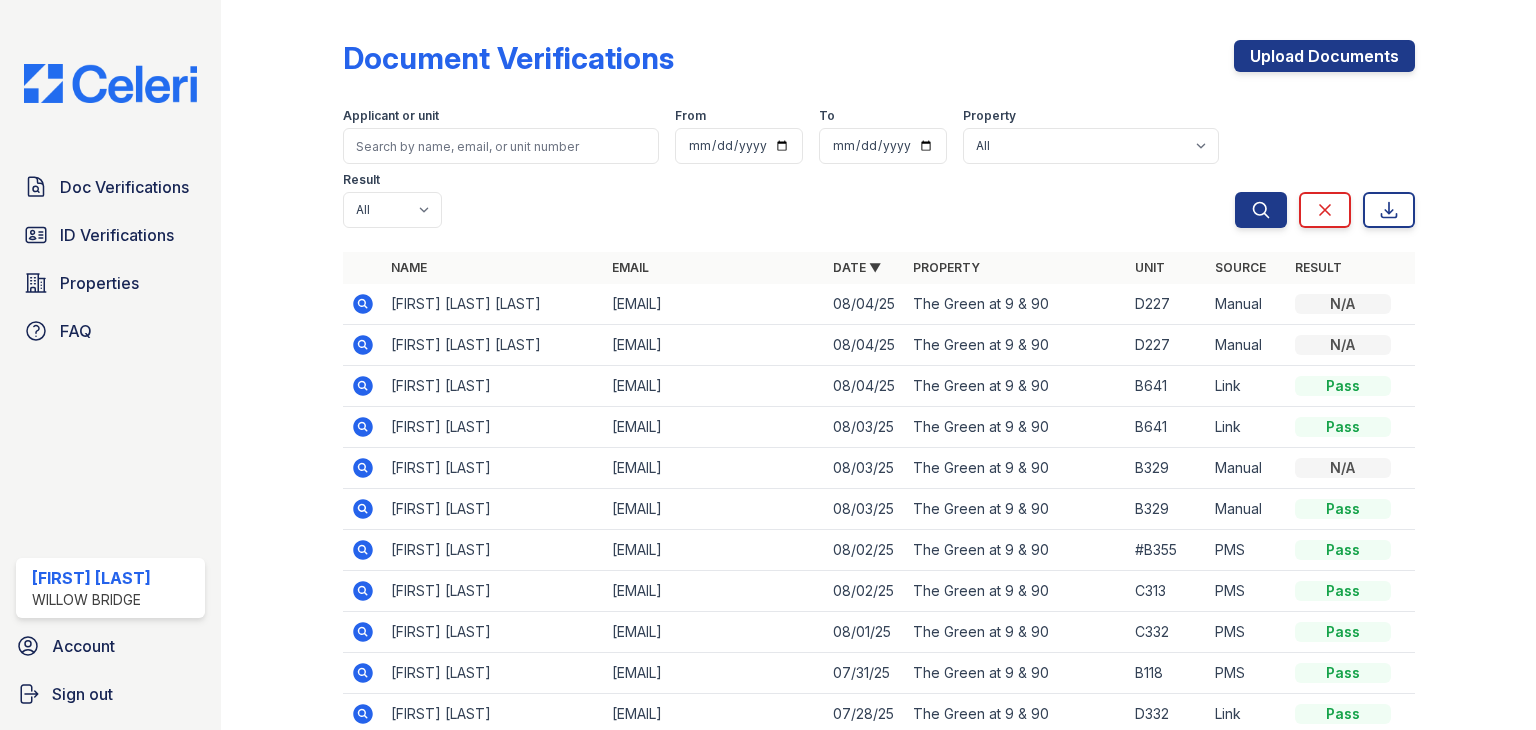 click 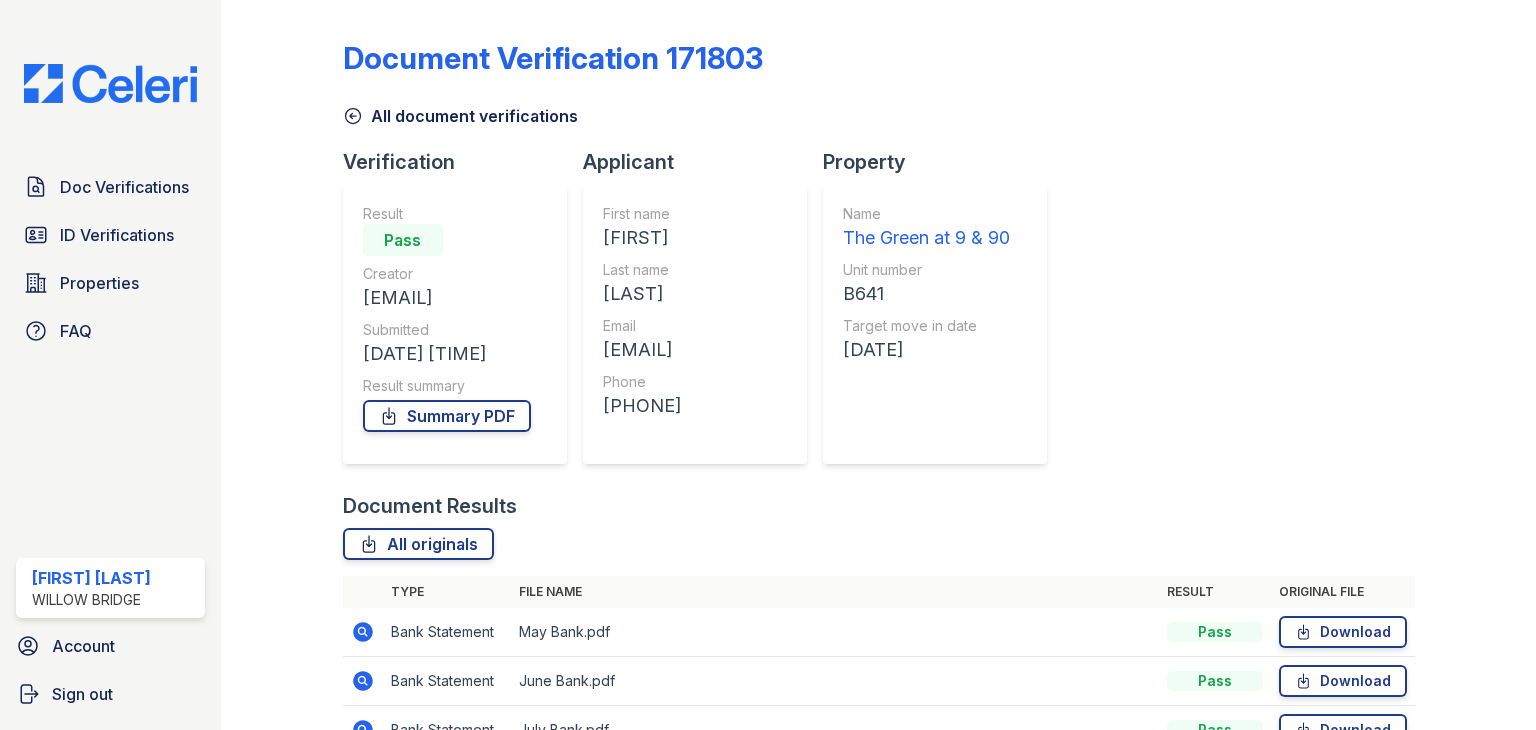 scroll, scrollTop: 0, scrollLeft: 0, axis: both 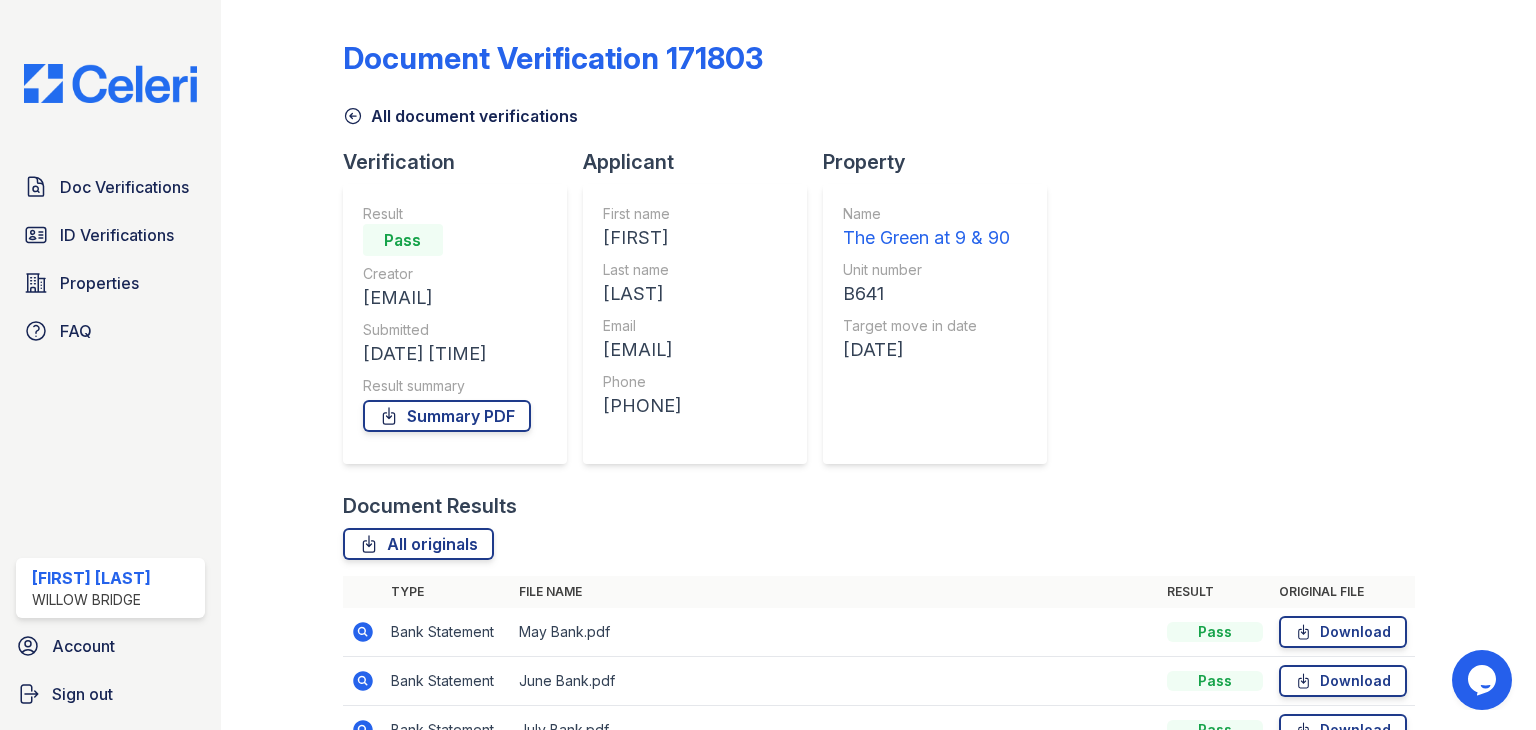 click on "All document verifications" at bounding box center (460, 116) 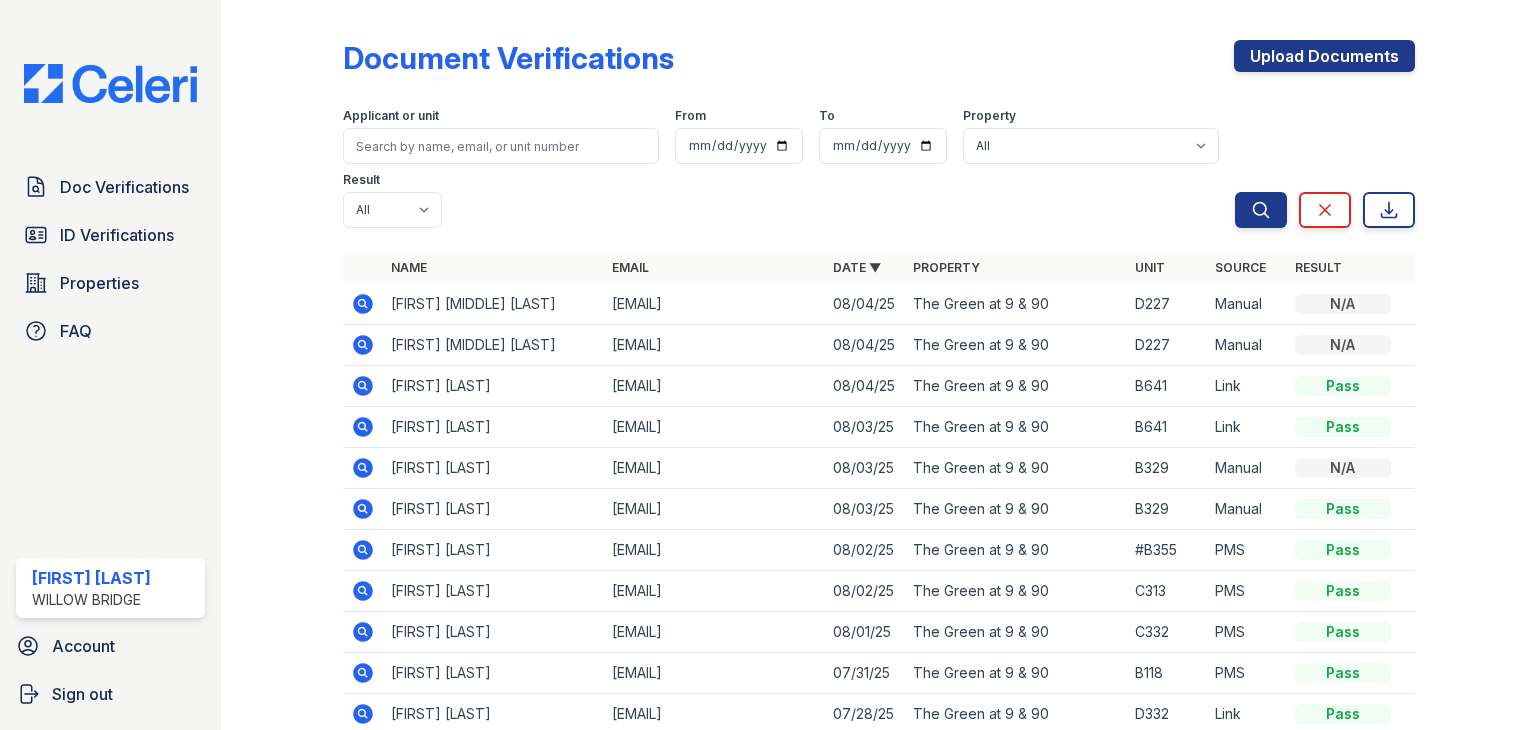 click 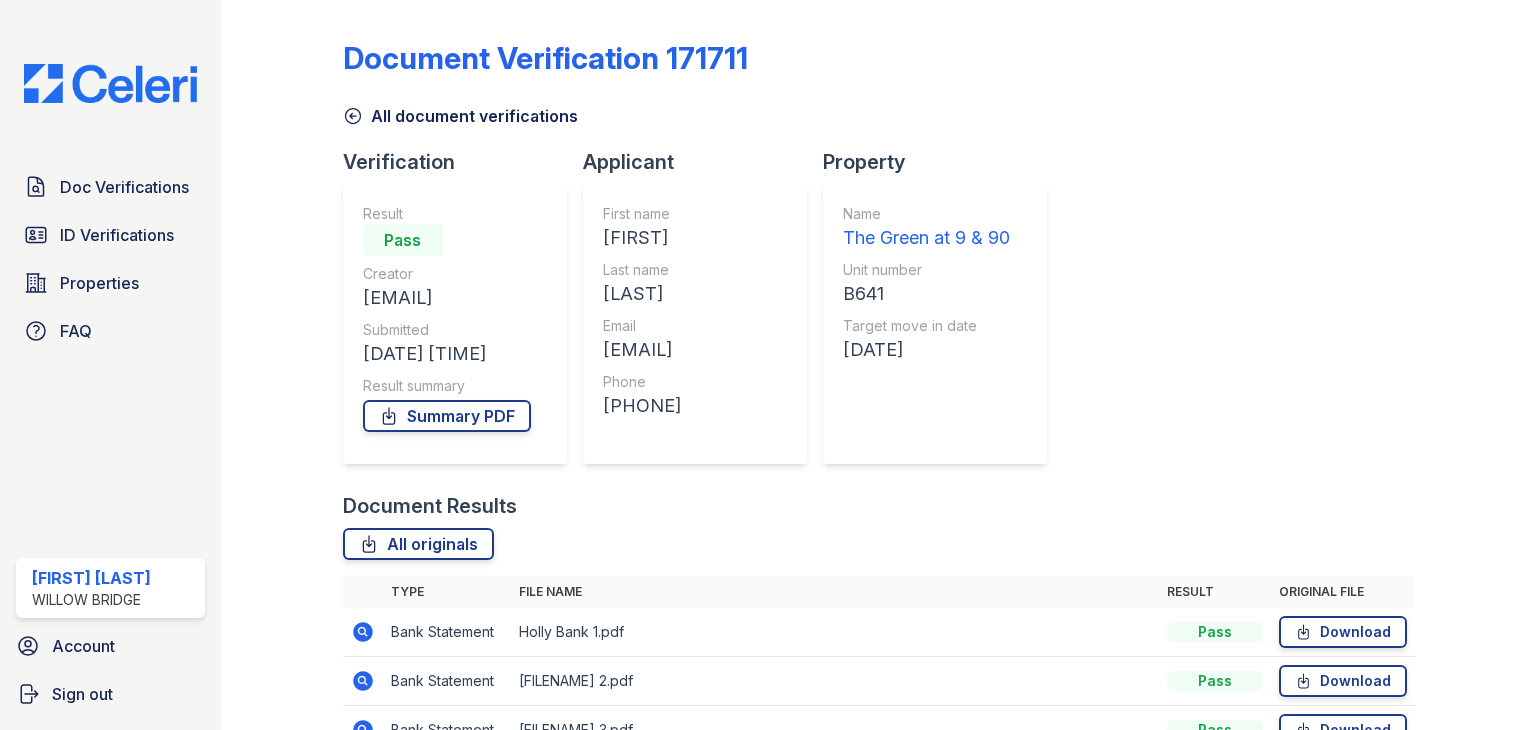 scroll, scrollTop: 0, scrollLeft: 0, axis: both 